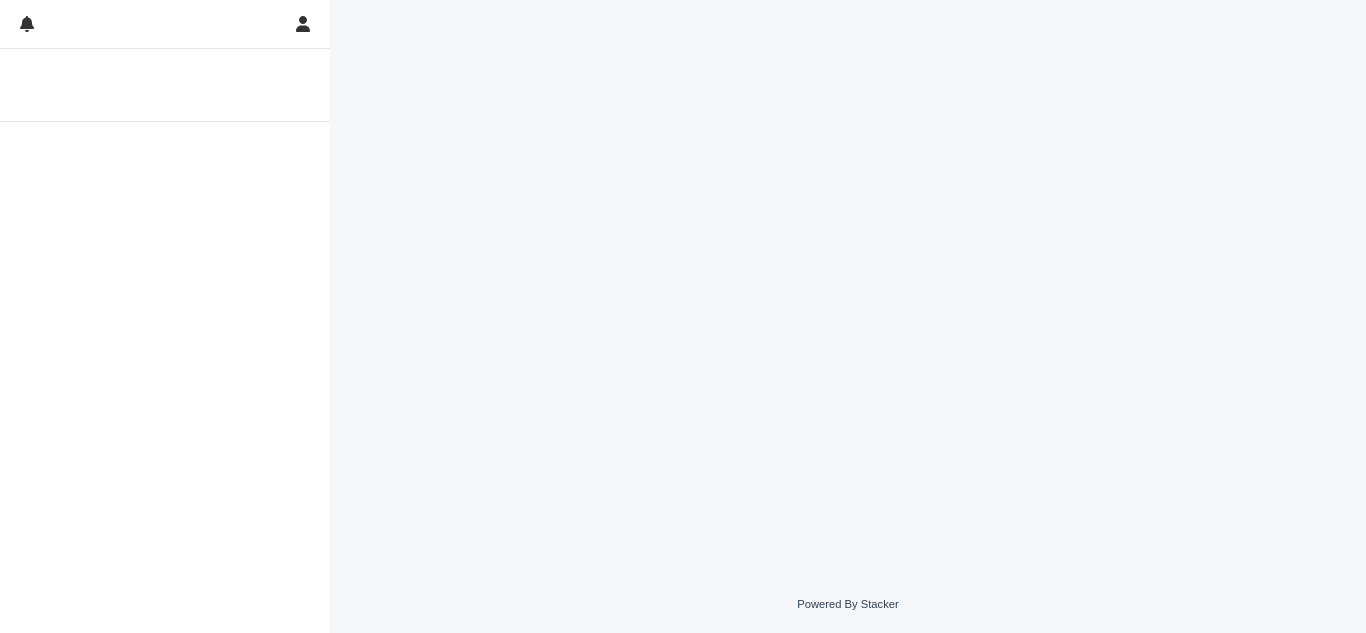 scroll, scrollTop: 0, scrollLeft: 0, axis: both 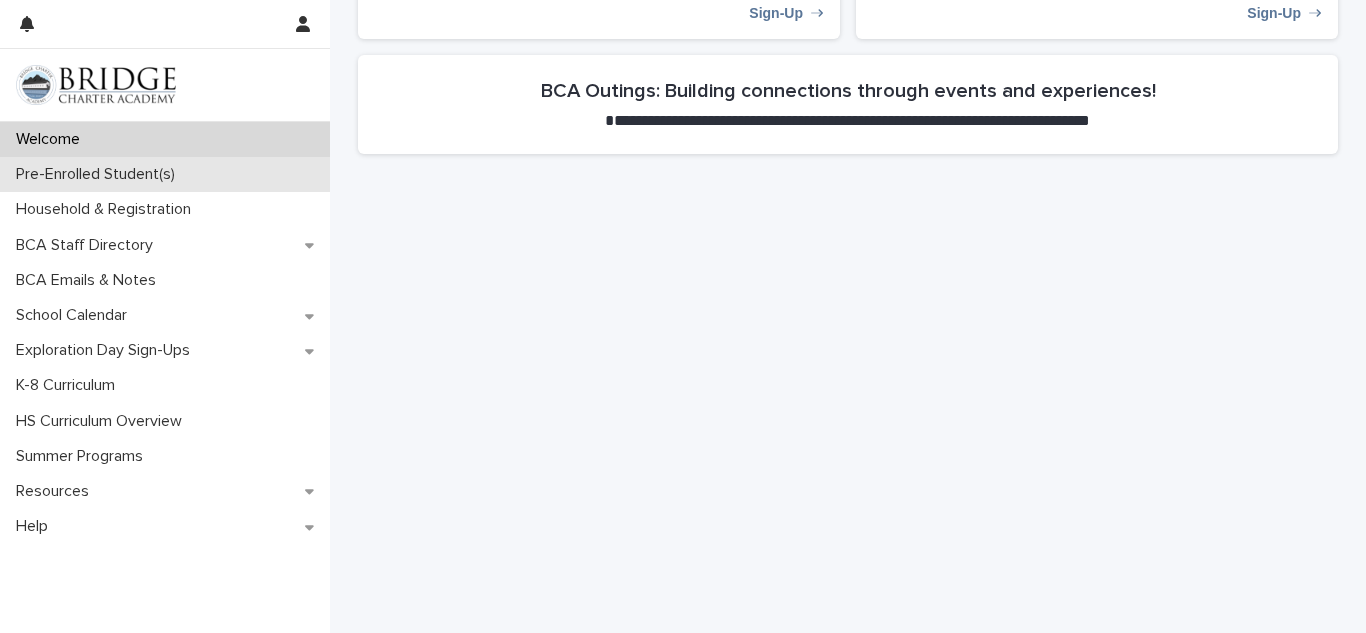 click on "Pre-Enrolled Student(s)" at bounding box center (99, 174) 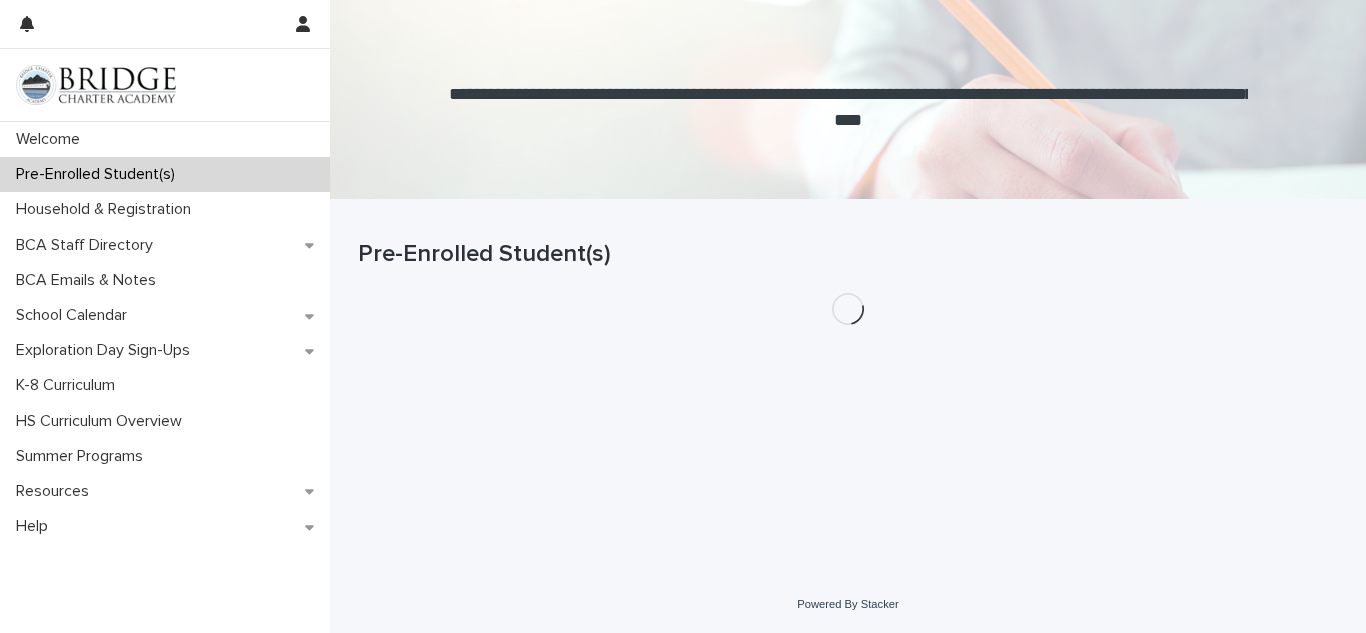 scroll, scrollTop: 0, scrollLeft: 0, axis: both 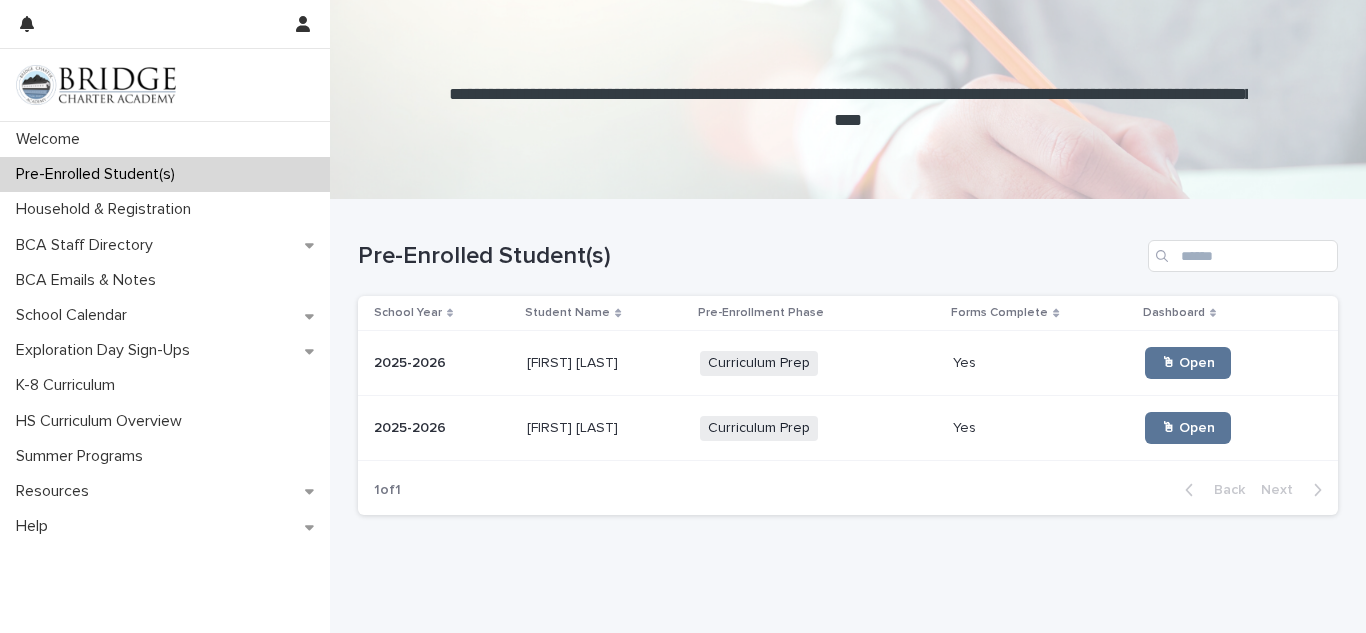 click on "Pre-Enrolled Student(s)" at bounding box center (848, 248) 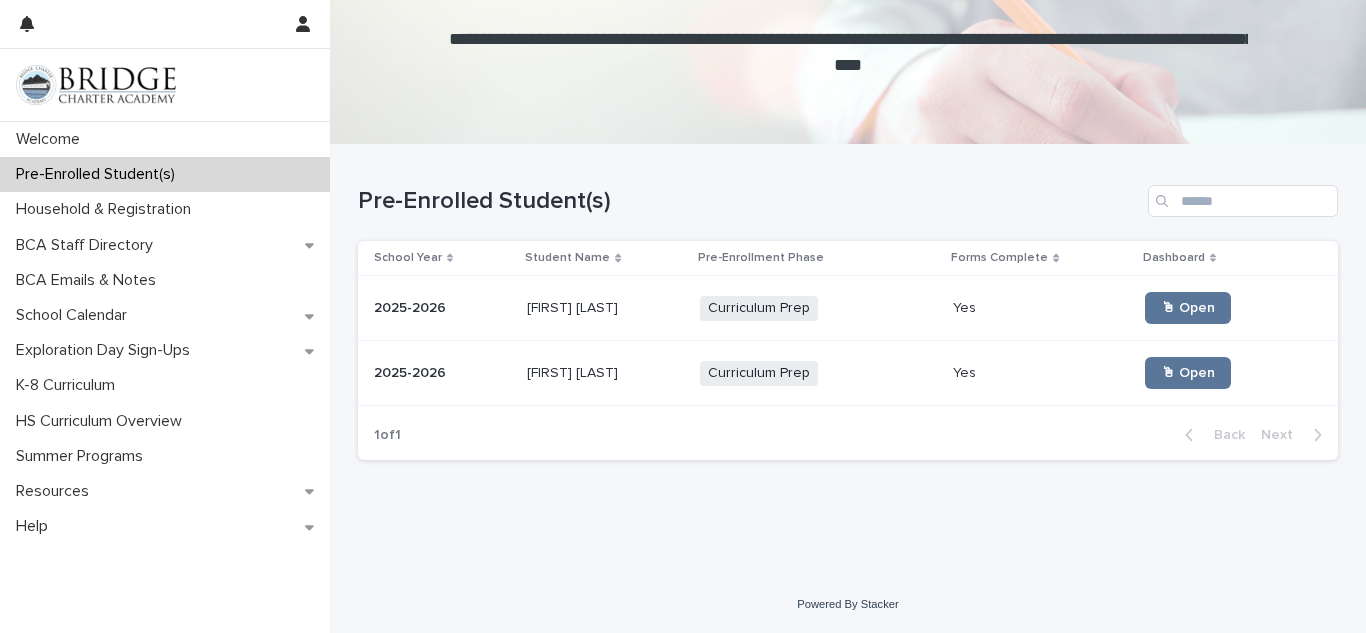 click on "[FIRST] [LAST]" at bounding box center (574, 306) 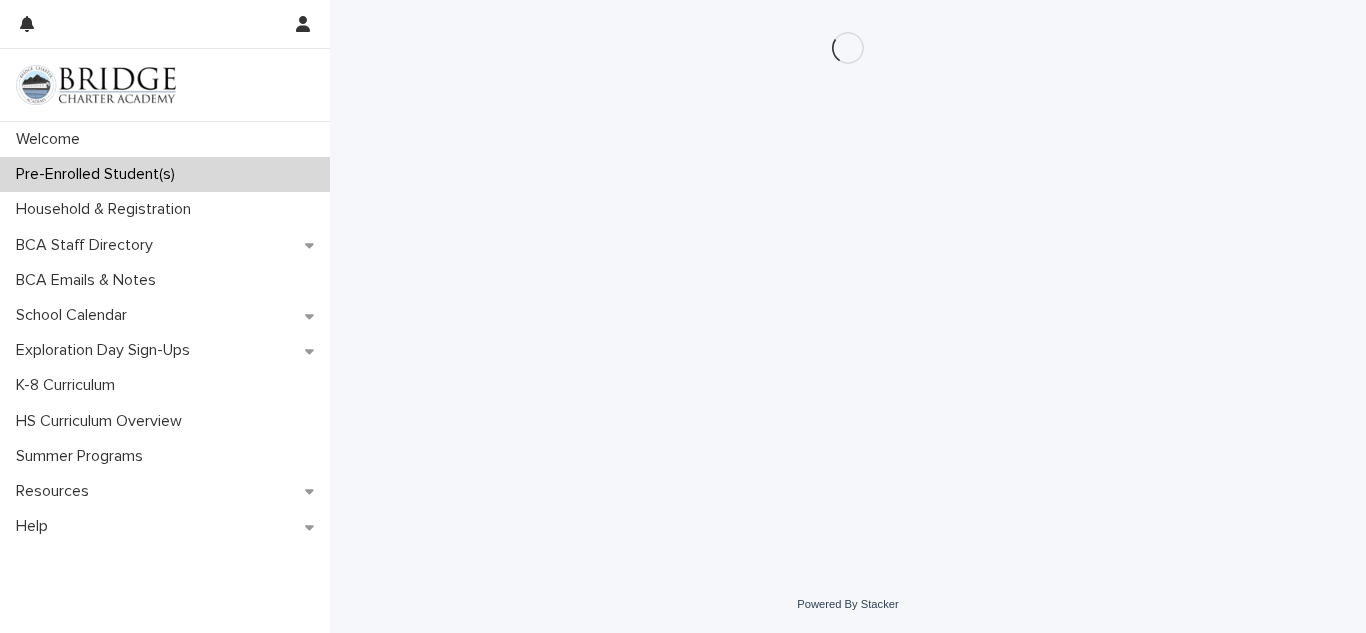 scroll, scrollTop: 0, scrollLeft: 0, axis: both 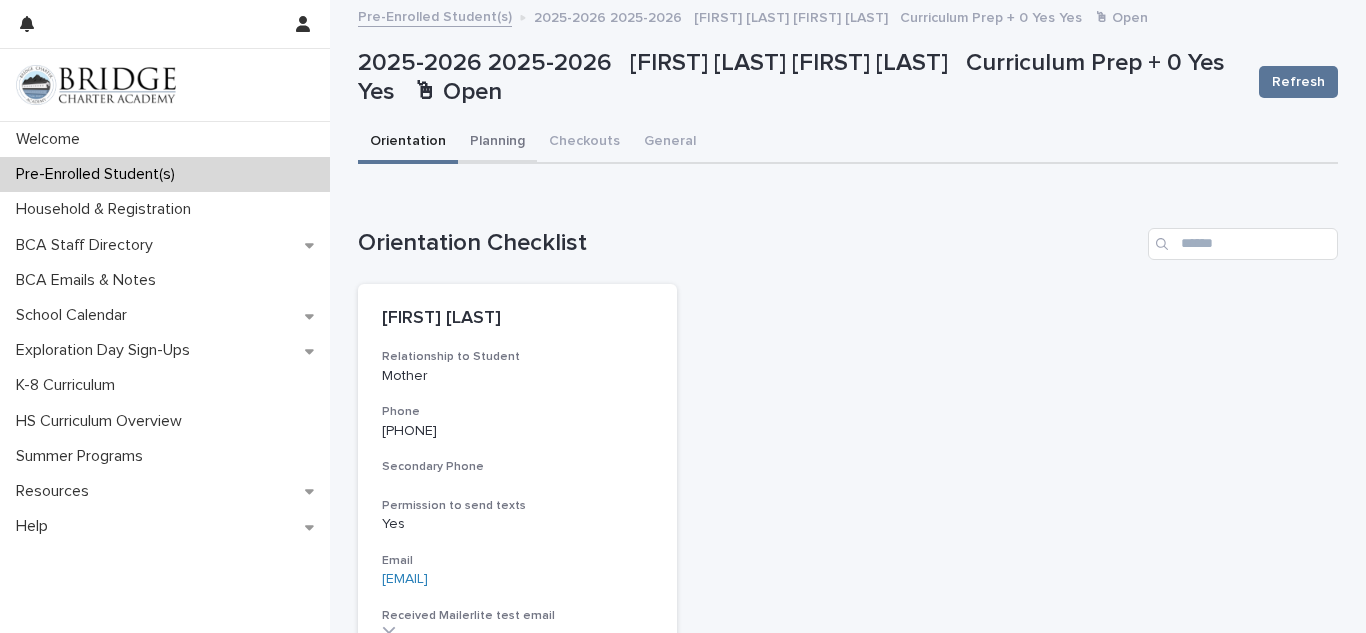 click on "Planning" at bounding box center [497, 143] 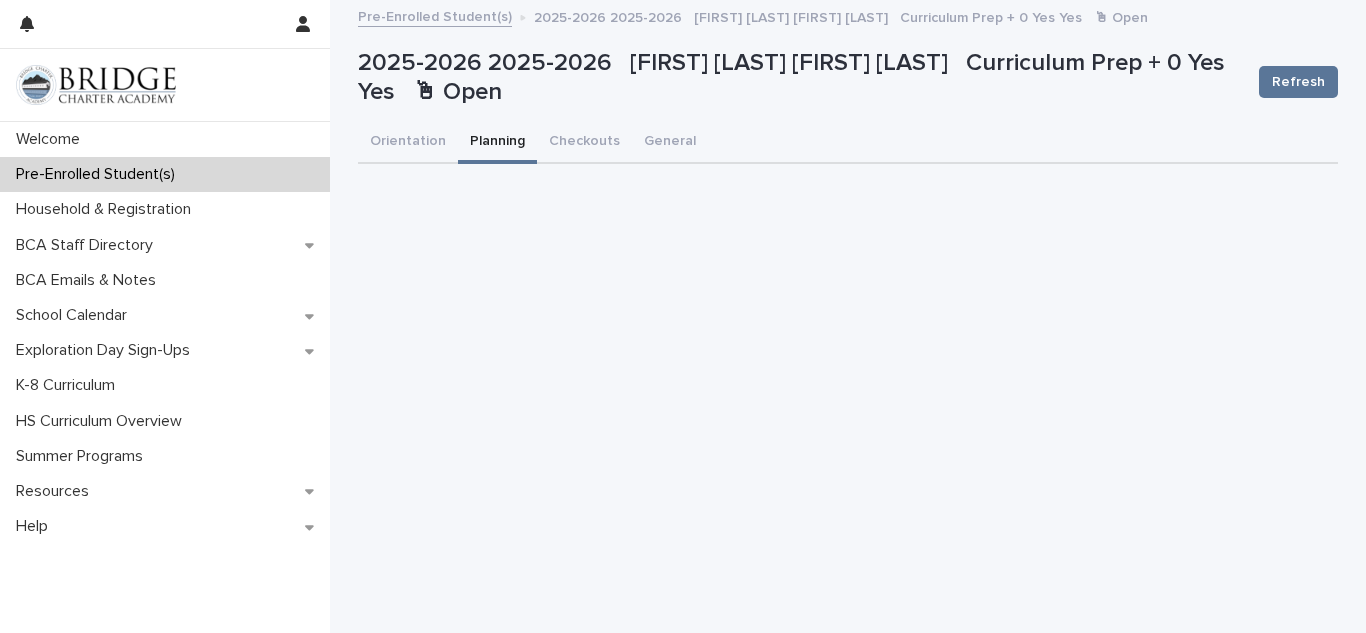 click on "**********" at bounding box center (848, 1821) 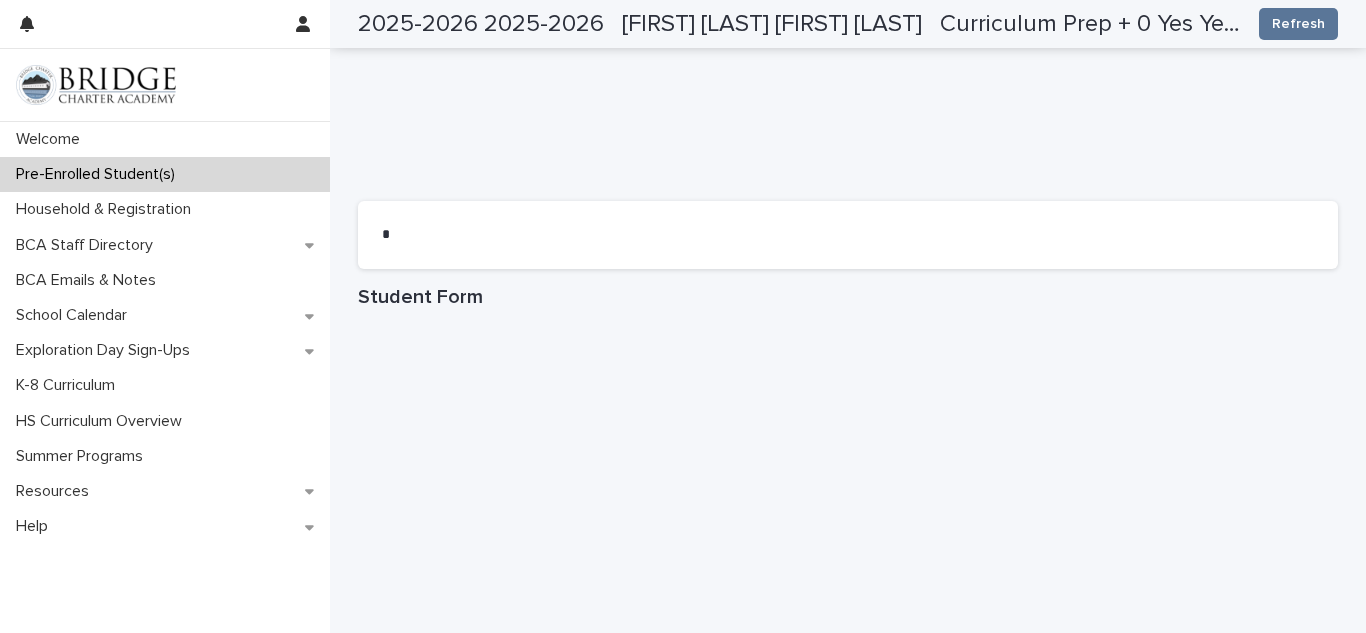 scroll, scrollTop: 1907, scrollLeft: 0, axis: vertical 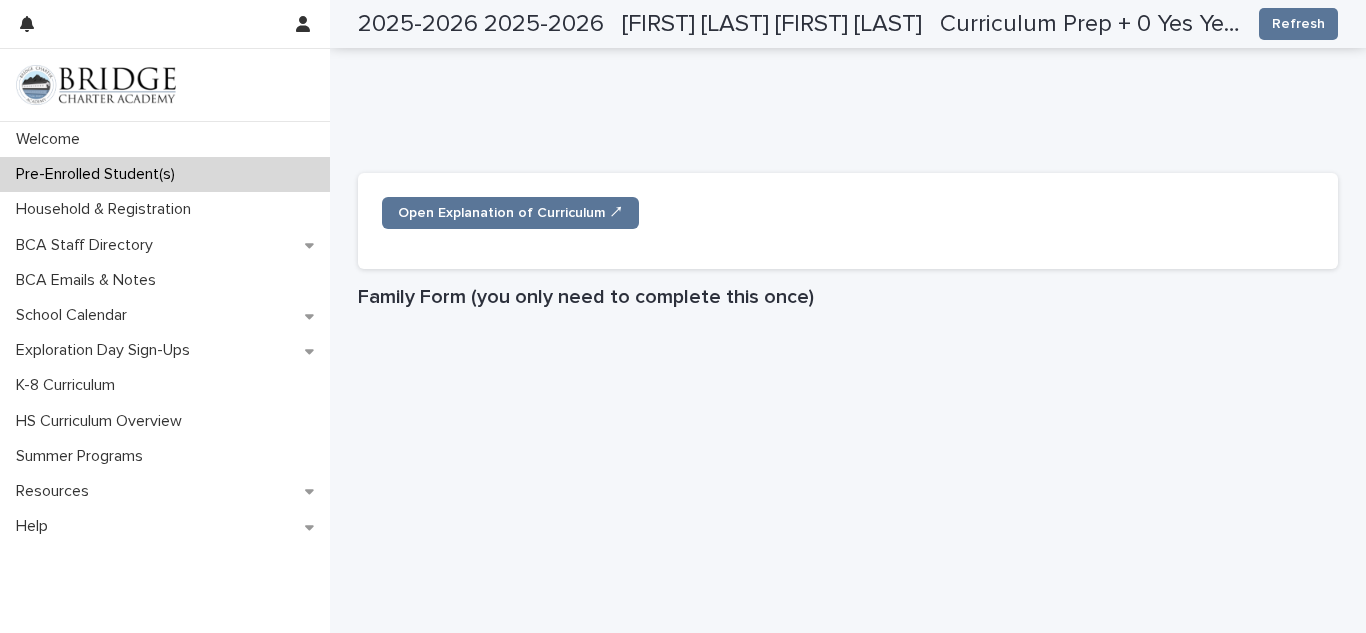 click on "**********" at bounding box center [848, -86] 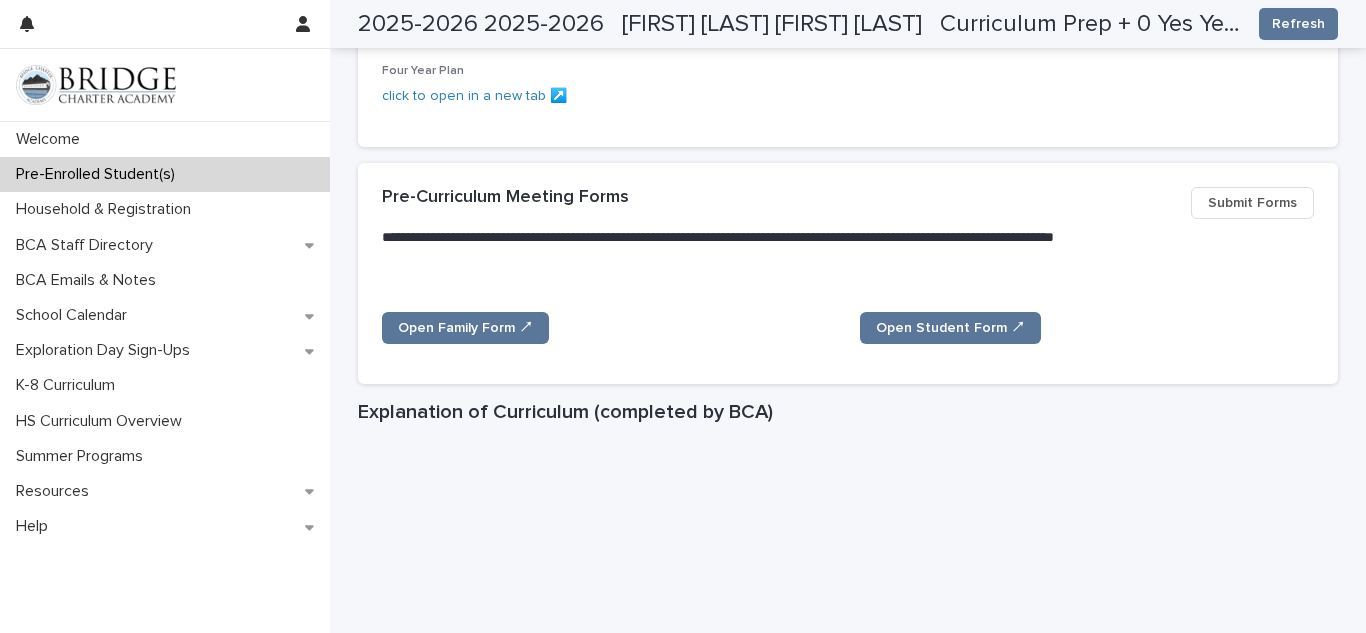 click on "**********" at bounding box center [848, 773] 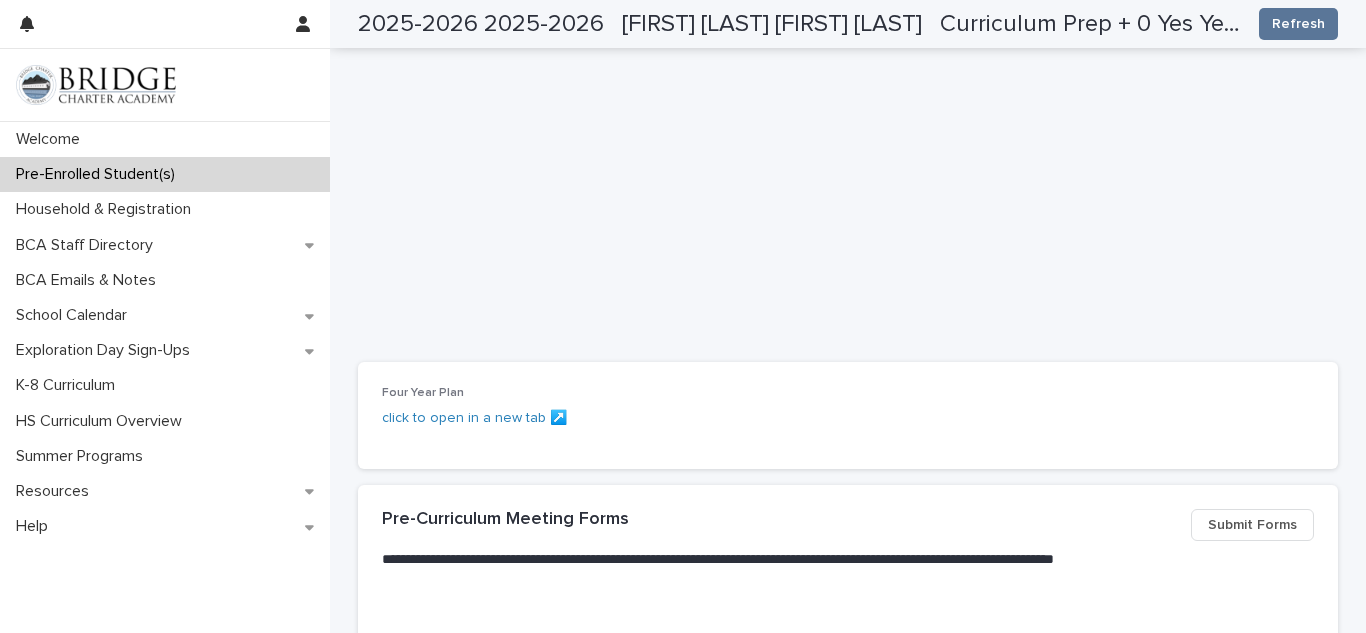 scroll, scrollTop: 0, scrollLeft: 0, axis: both 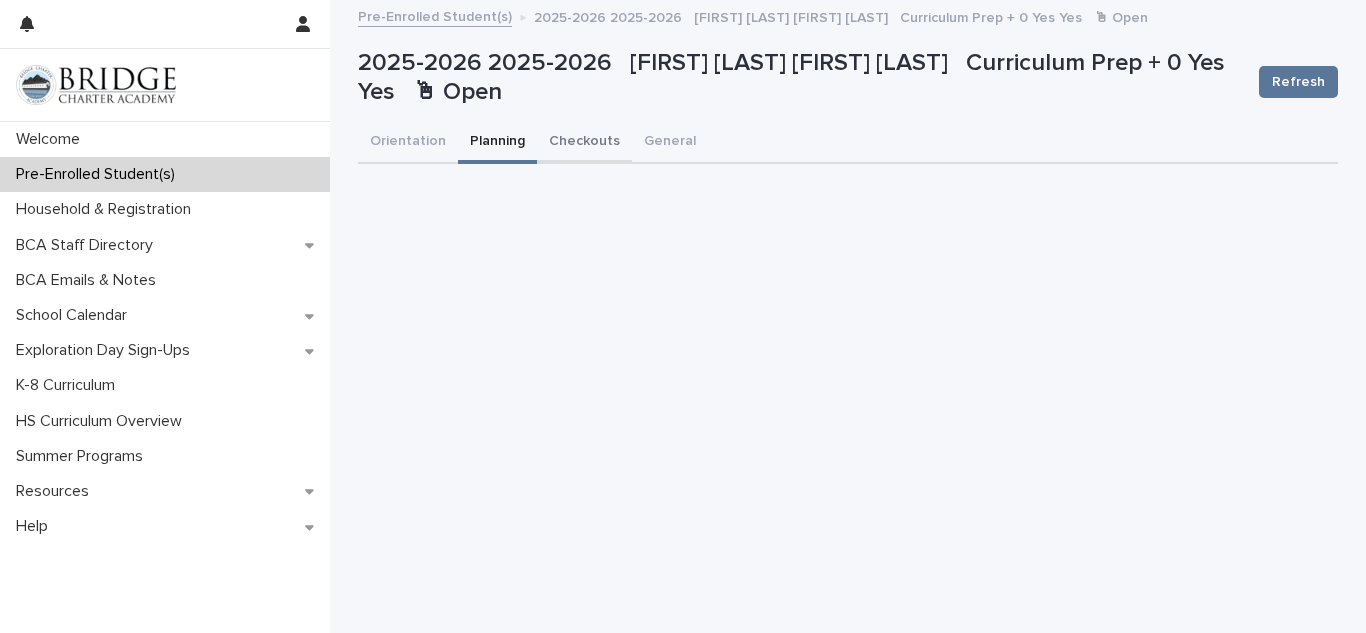 click on "Checkouts" at bounding box center (584, 143) 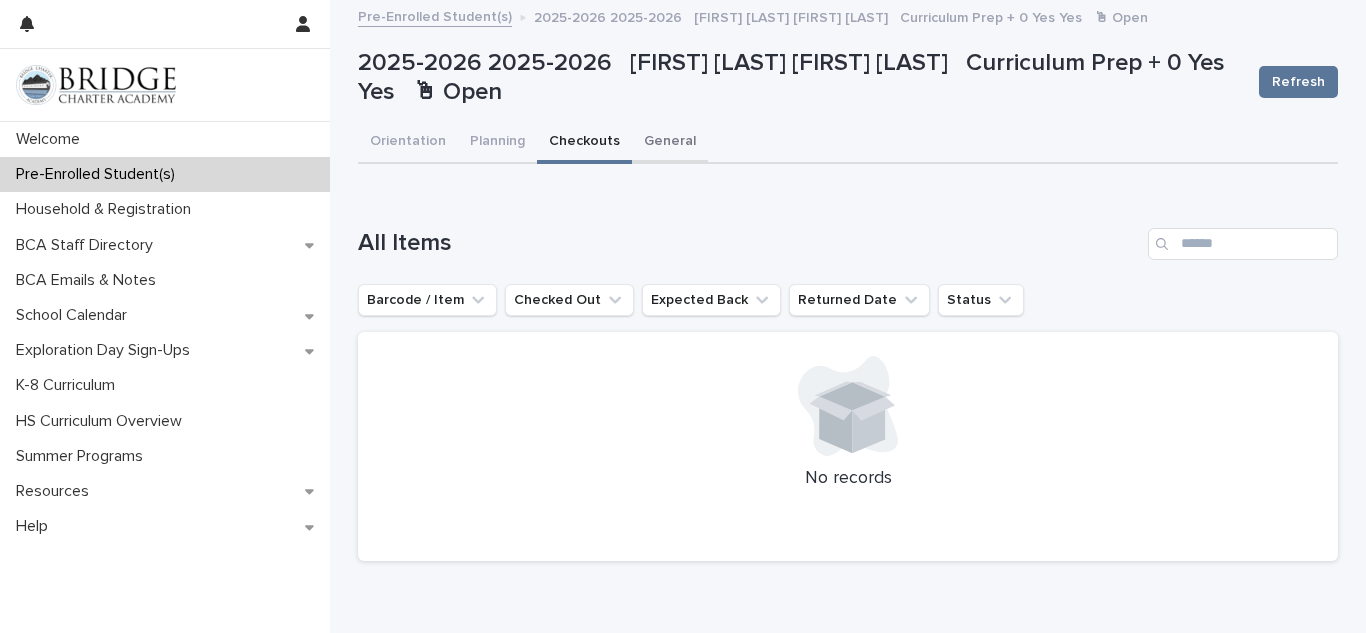 click on "General" at bounding box center (670, 143) 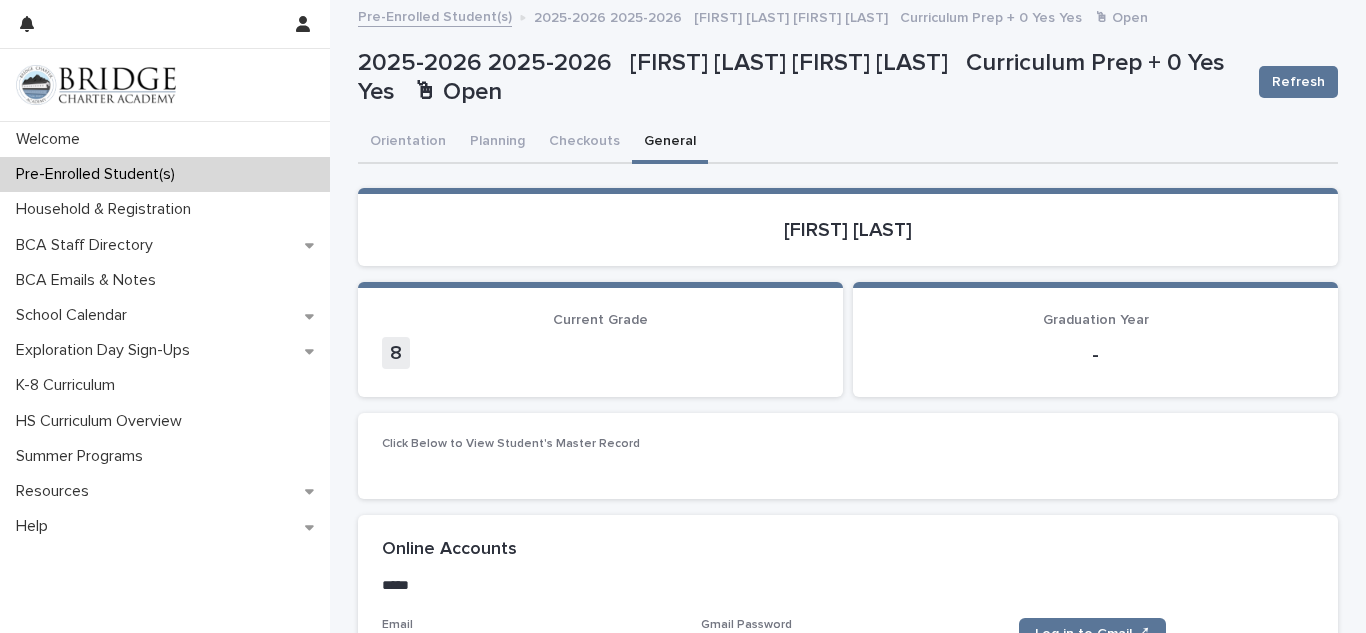 click on "General" at bounding box center [670, 143] 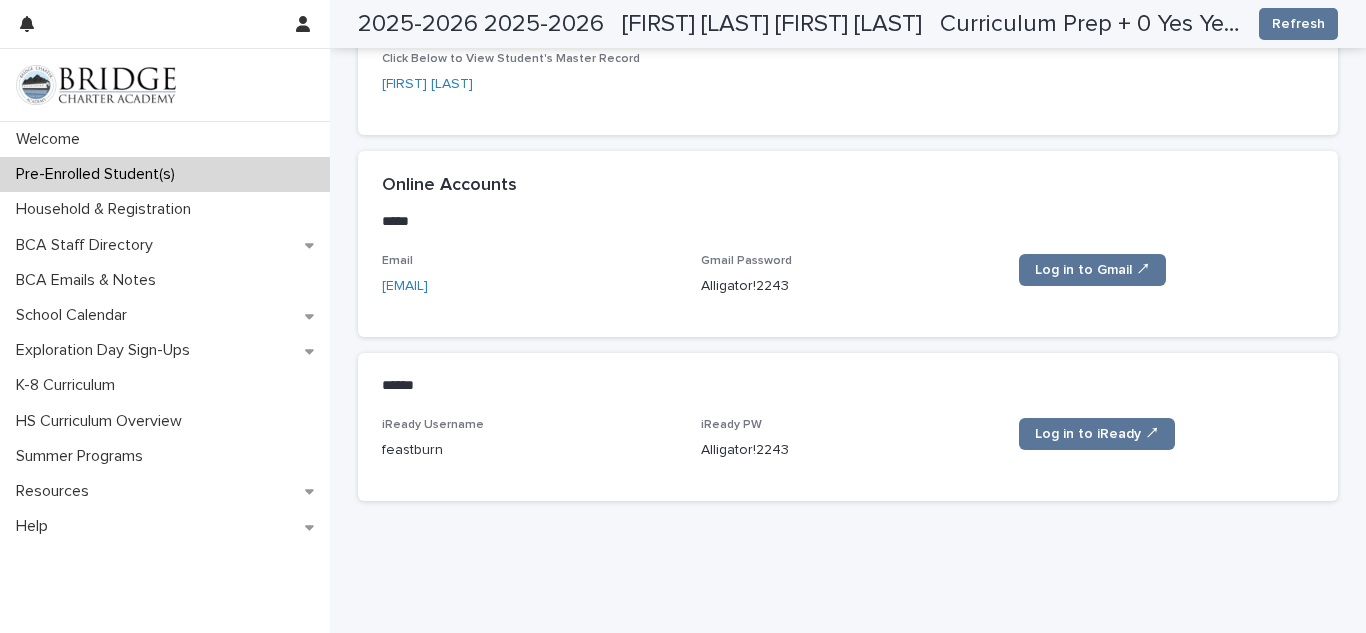 scroll, scrollTop: 400, scrollLeft: 0, axis: vertical 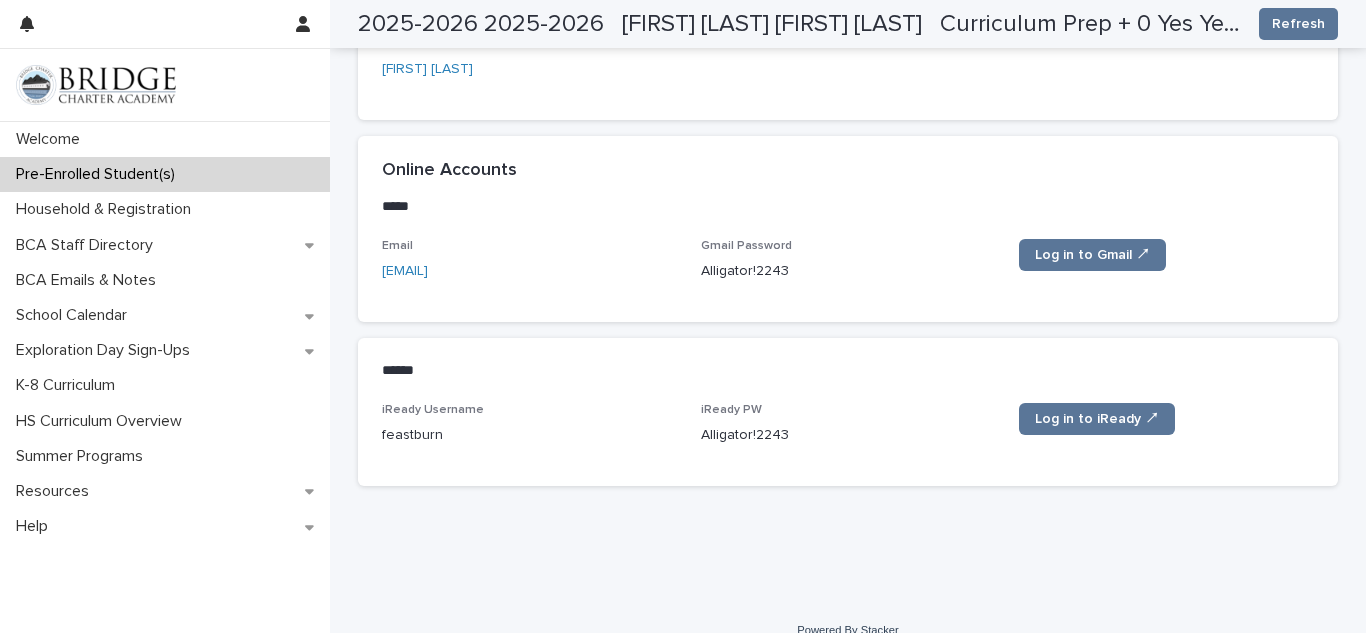 click on "Alligator!2243" at bounding box center [848, 435] 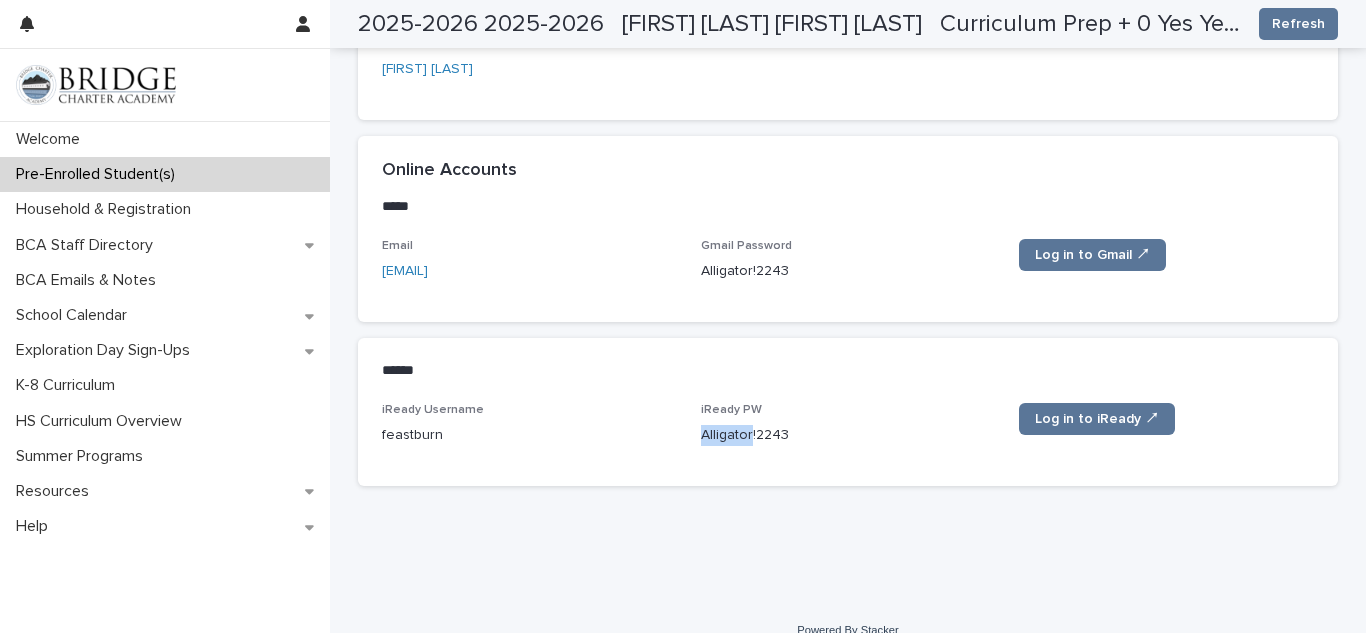 click on "Alligator!2243" at bounding box center [848, 435] 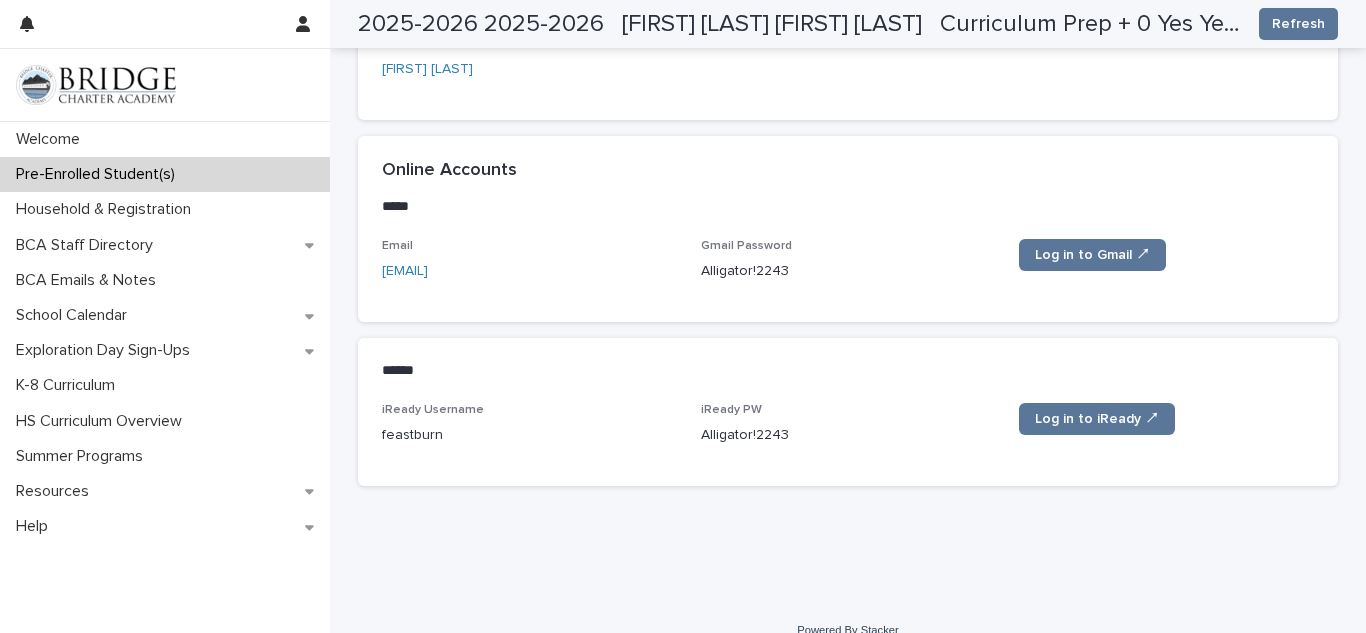click on "Alligator!2243" at bounding box center [848, 435] 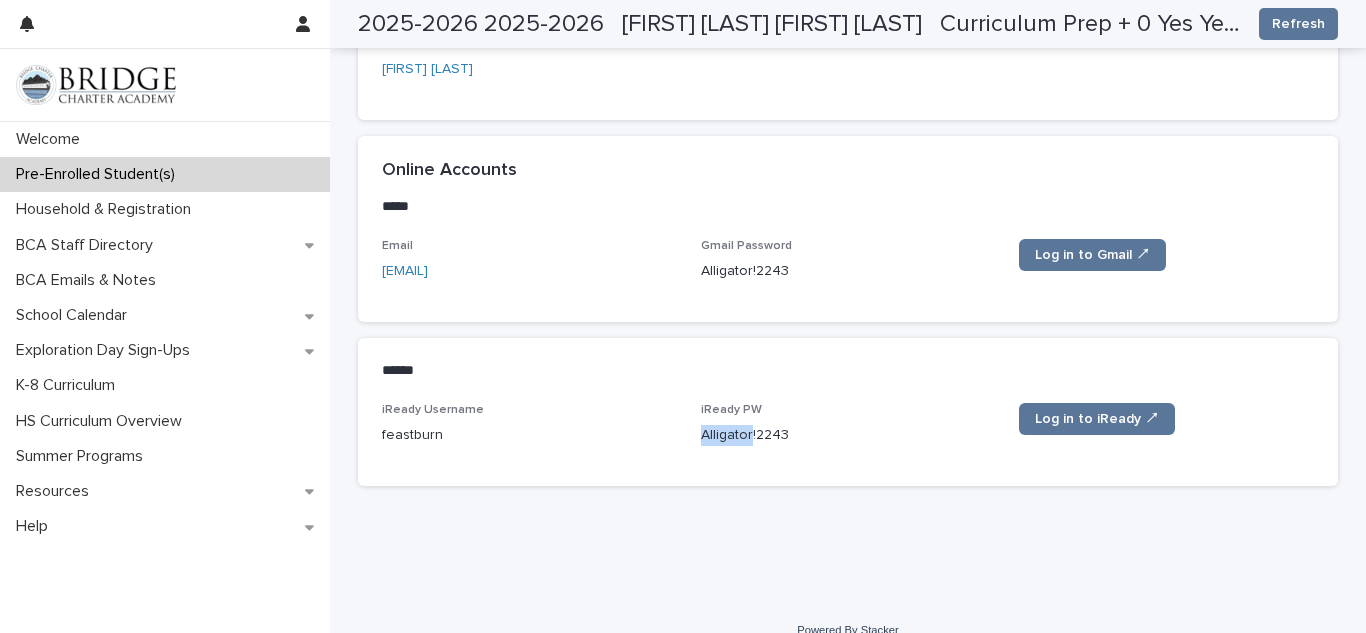 click on "Alligator!2243" at bounding box center (848, 435) 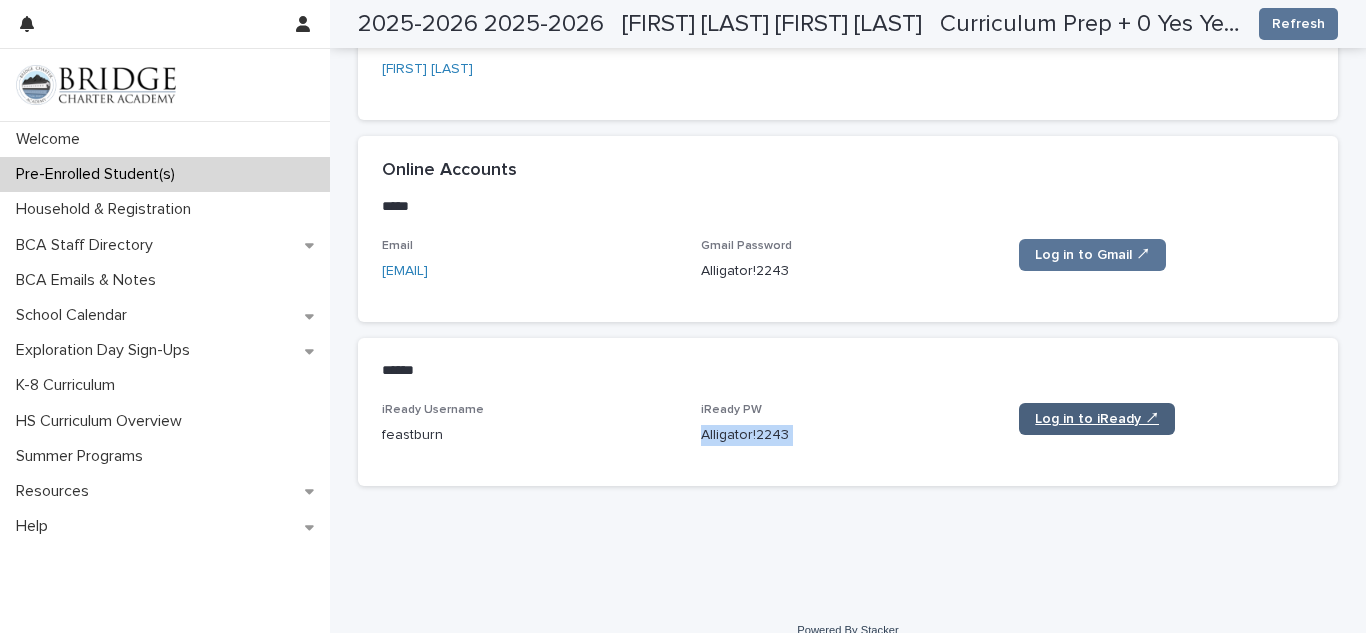 click on "Log in to iReady ↗" at bounding box center [1097, 419] 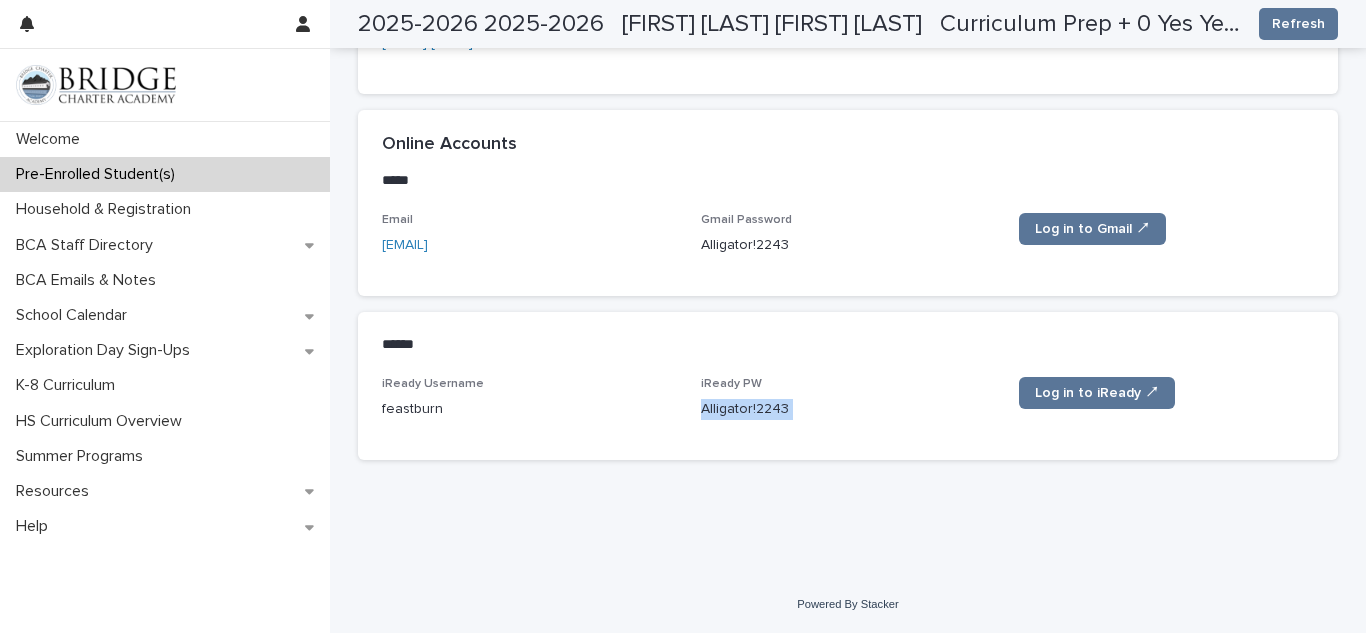 scroll, scrollTop: 0, scrollLeft: 0, axis: both 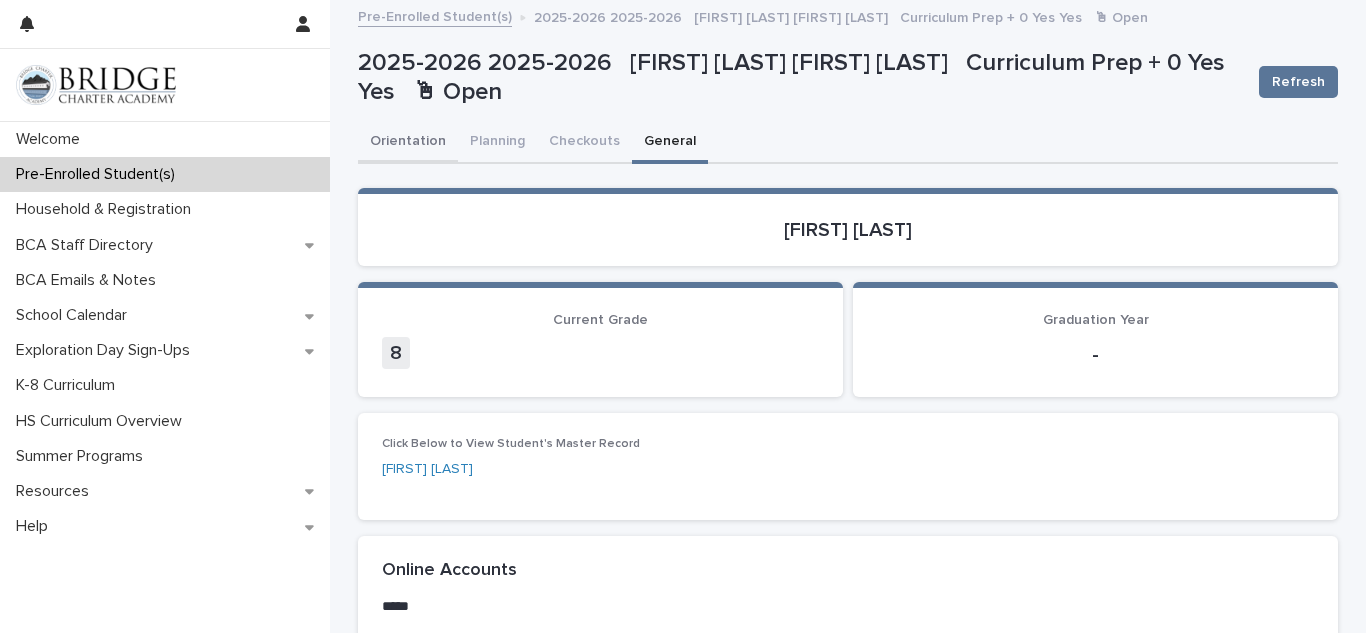 click on "Orientation" at bounding box center (408, 143) 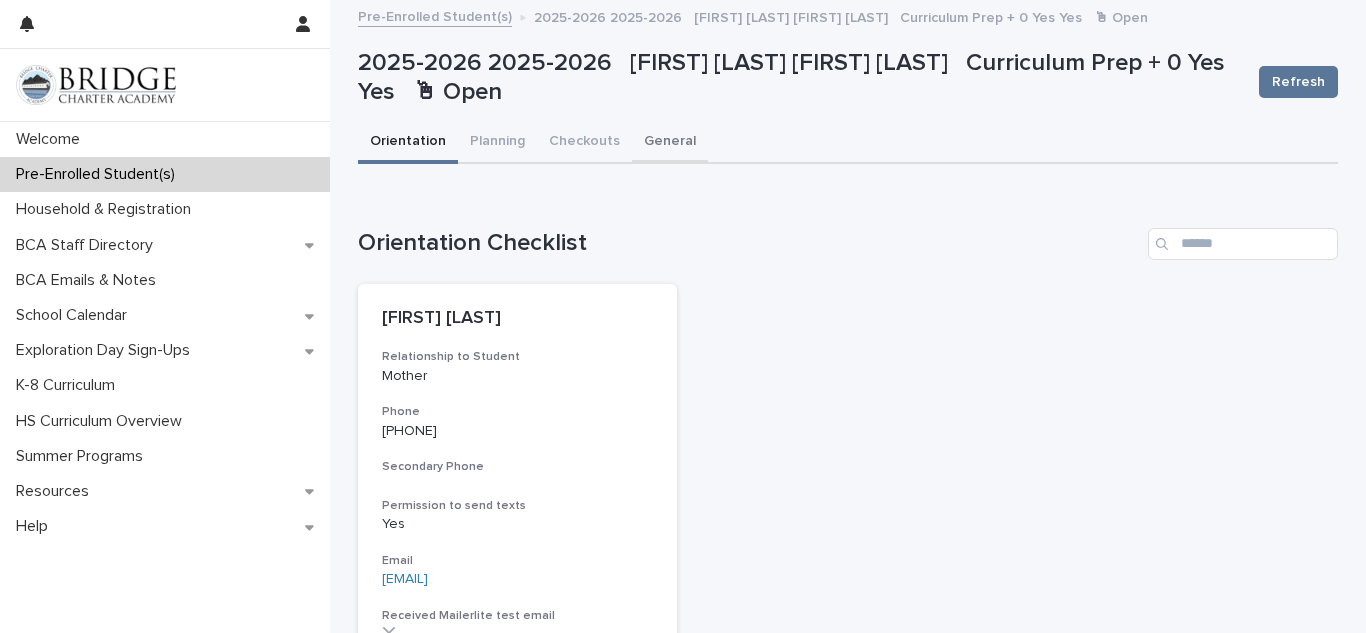 click on "General" at bounding box center [670, 143] 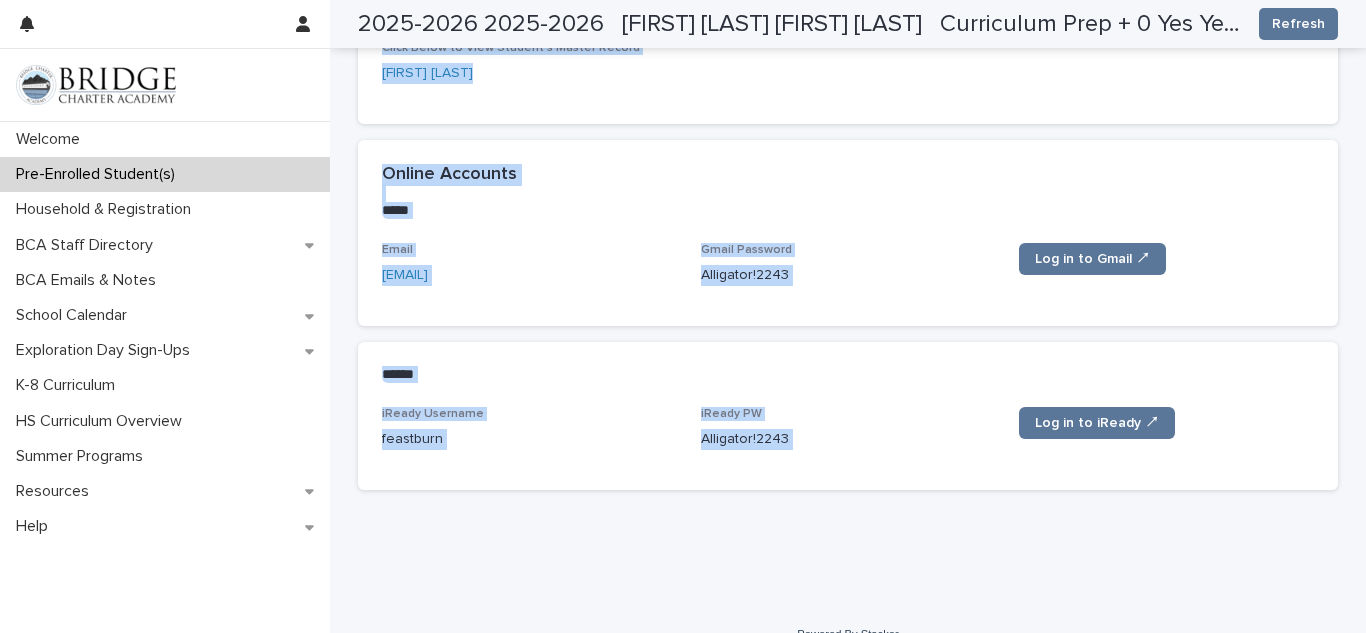 scroll, scrollTop: 426, scrollLeft: 0, axis: vertical 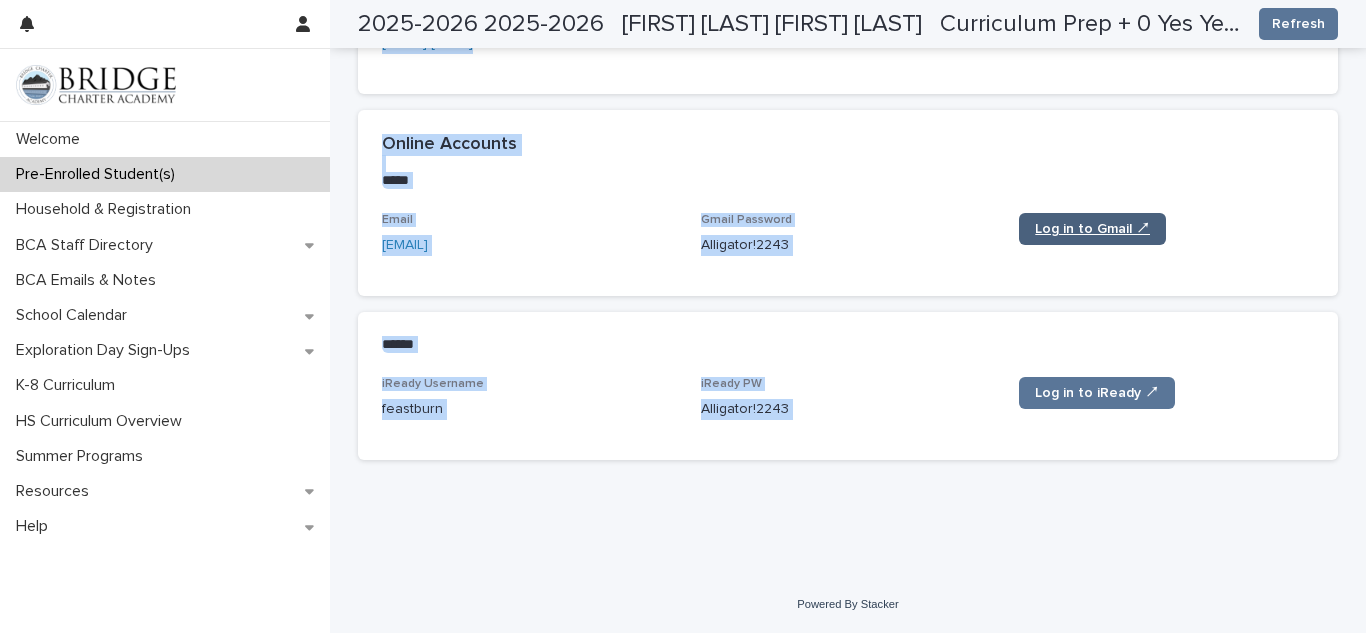click on "Log in to Gmail ↗" at bounding box center (1092, 229) 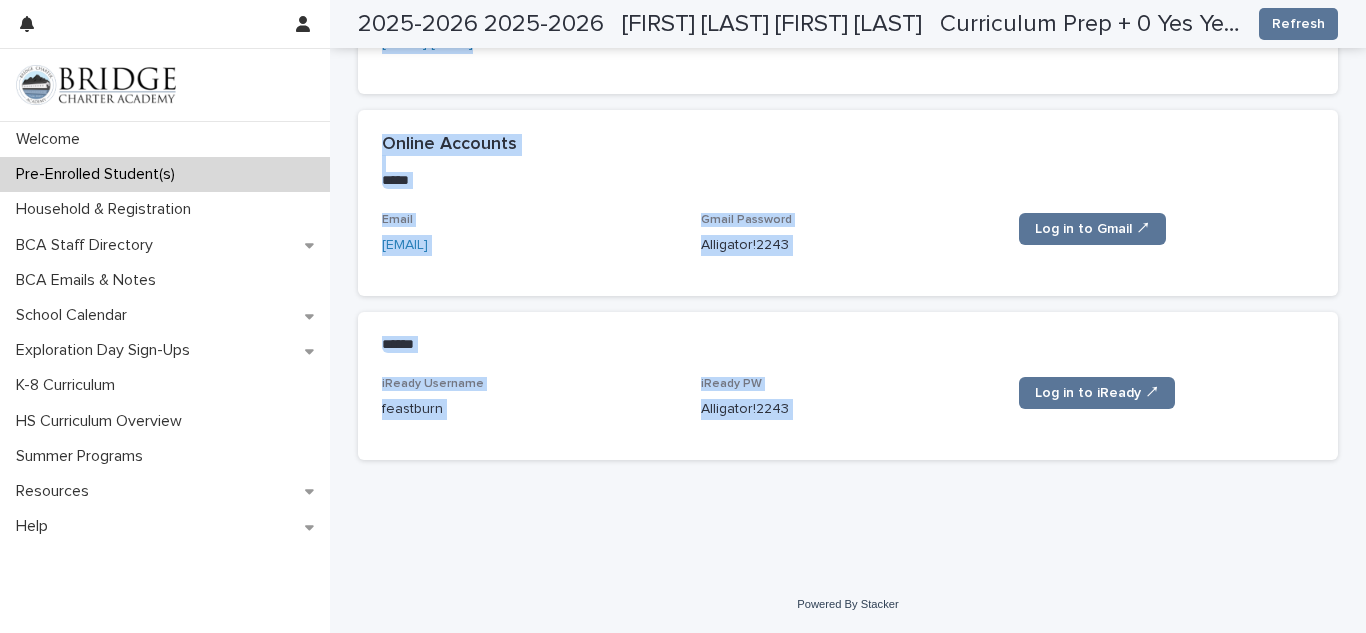 click on "**********" at bounding box center [848, 51] 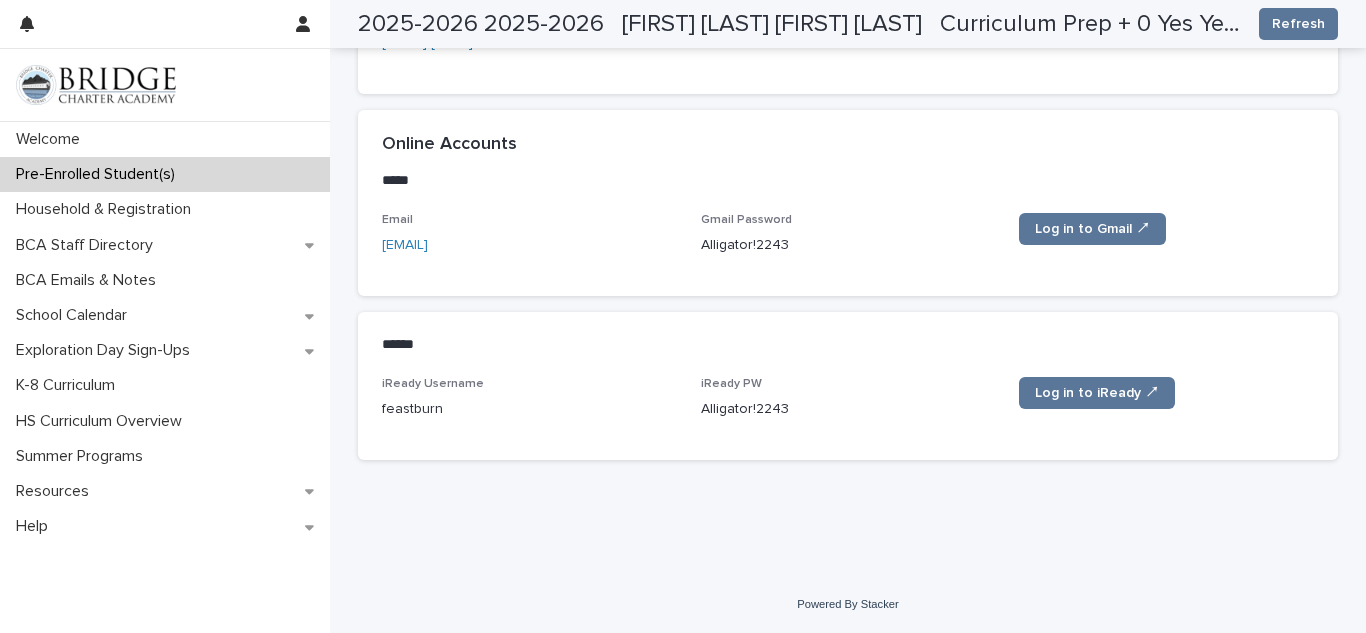 scroll, scrollTop: 0, scrollLeft: 0, axis: both 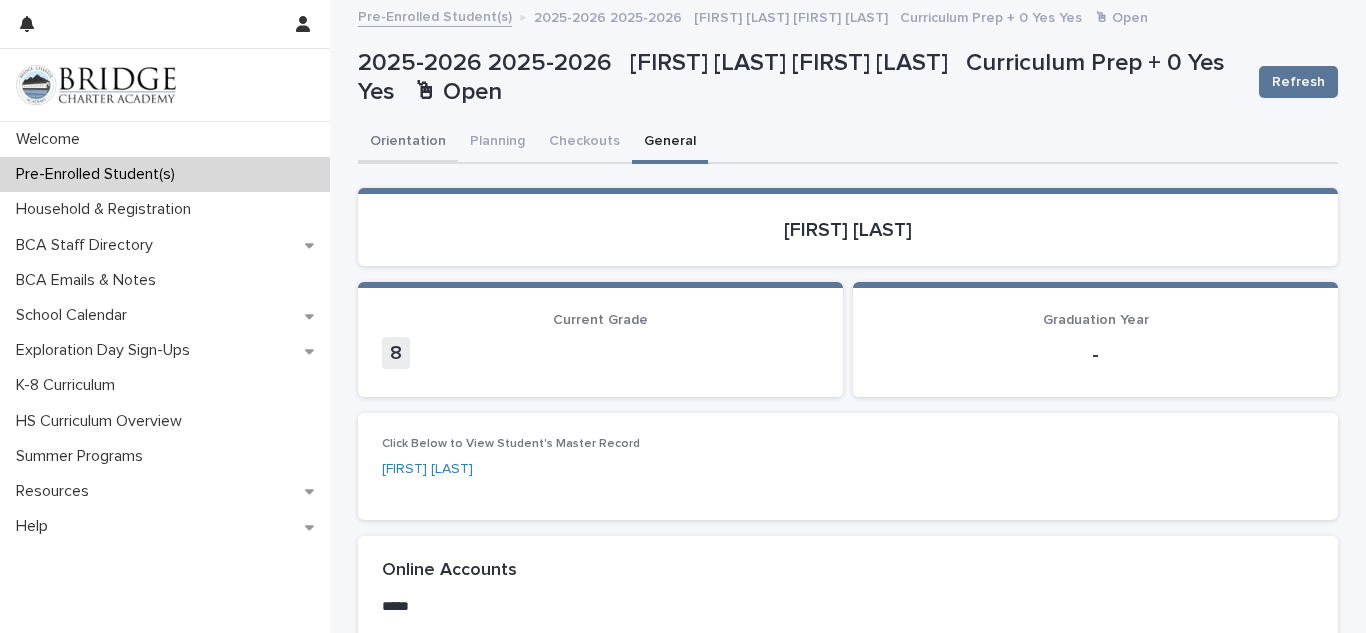 click on "Orientation" at bounding box center (408, 143) 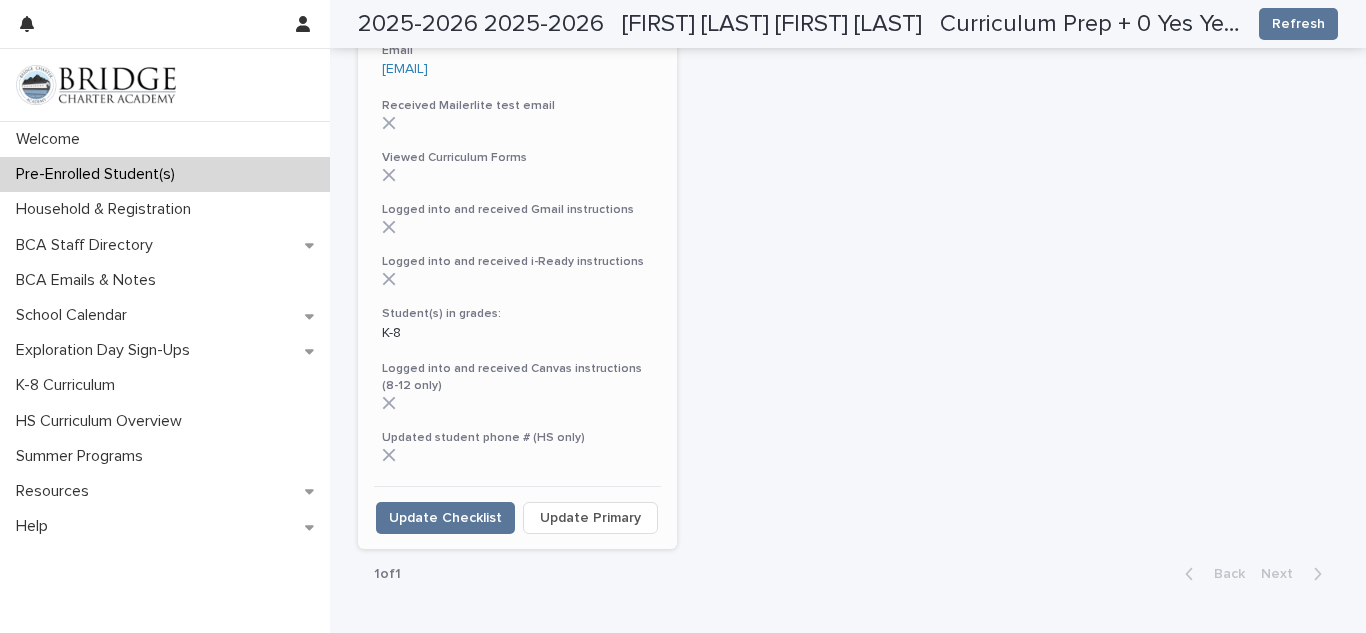 scroll, scrollTop: 512, scrollLeft: 0, axis: vertical 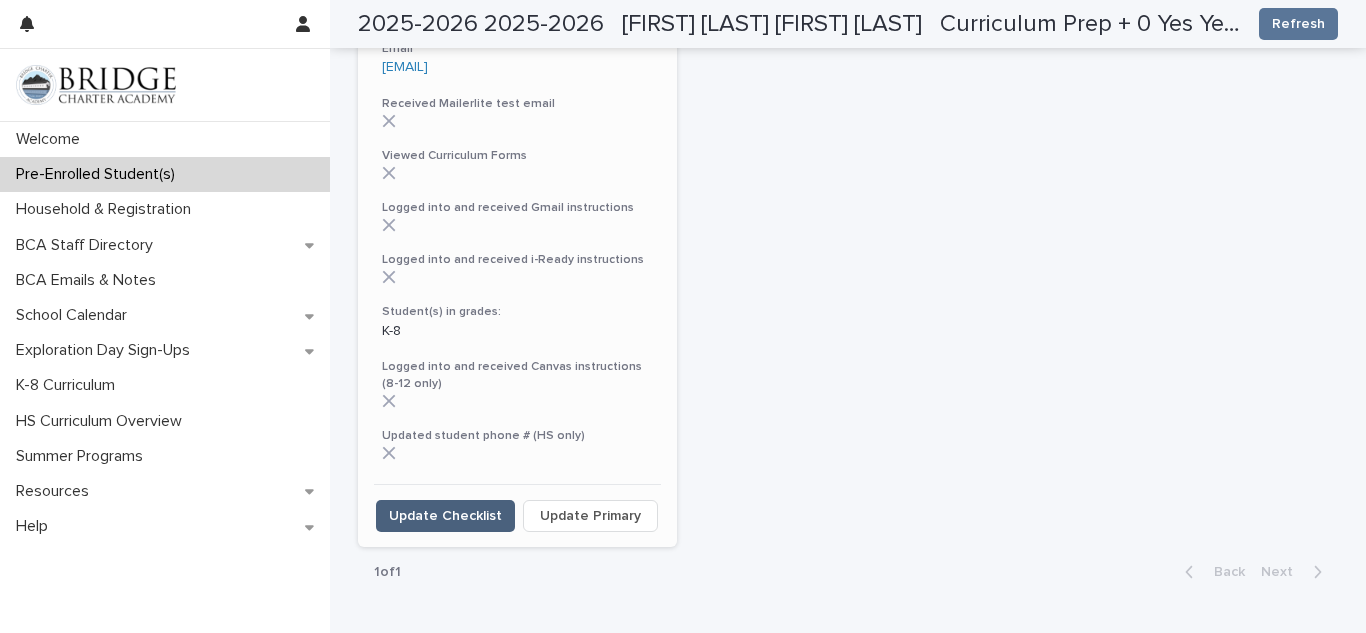 click on "Update Checklist" at bounding box center (445, 516) 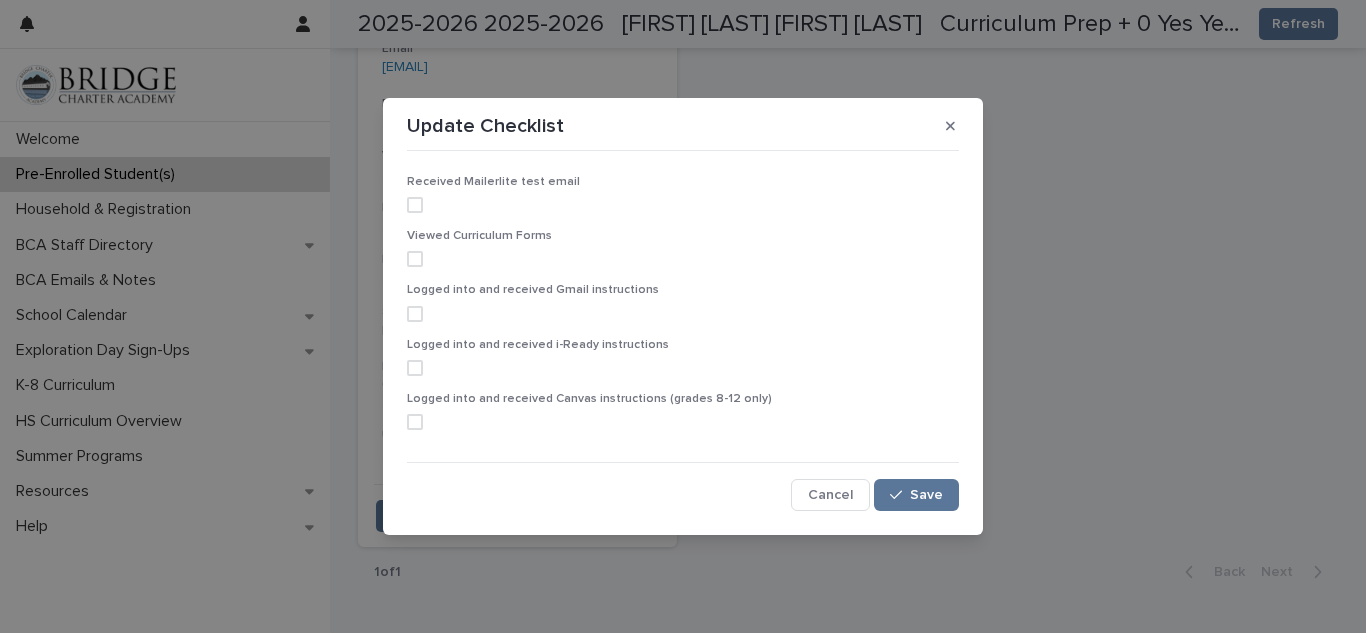 click at bounding box center [415, 205] 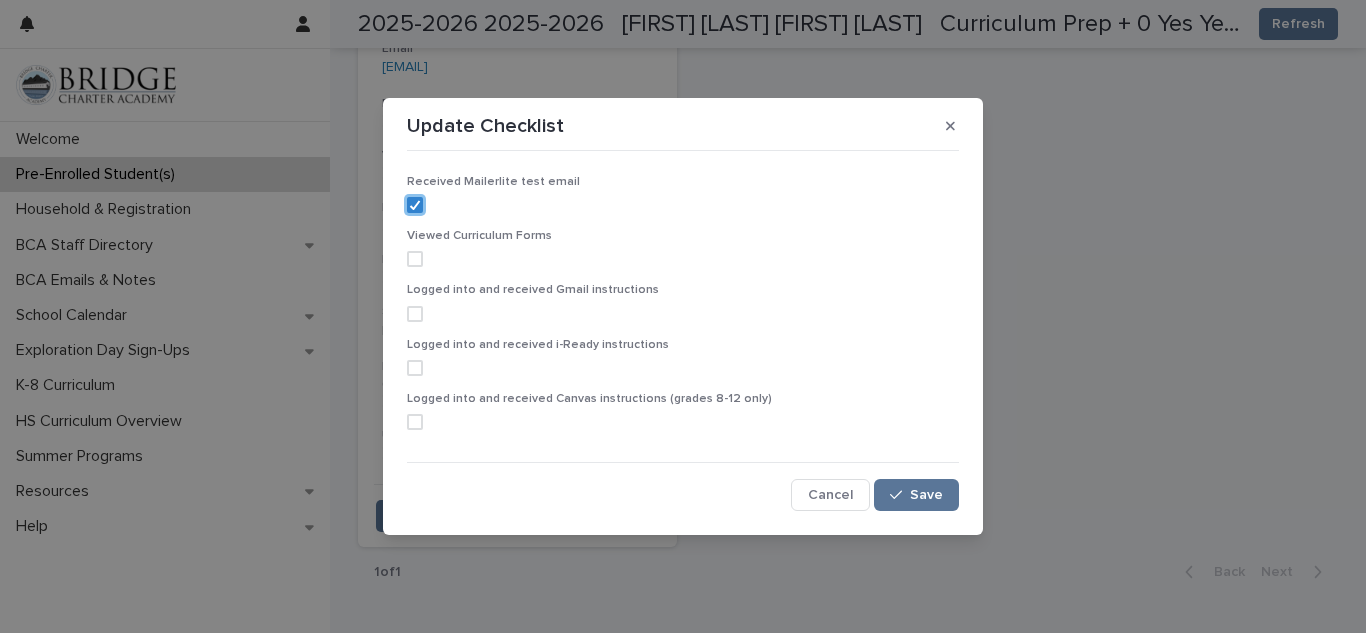 click at bounding box center [415, 259] 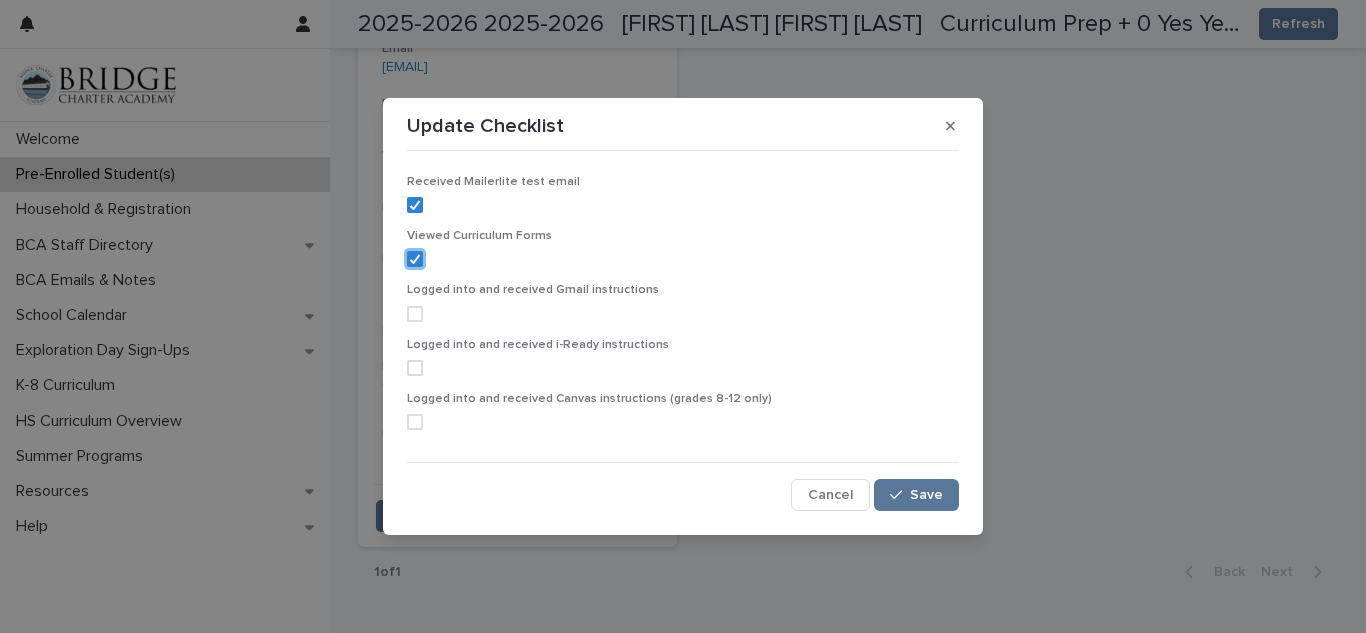 click at bounding box center (415, 314) 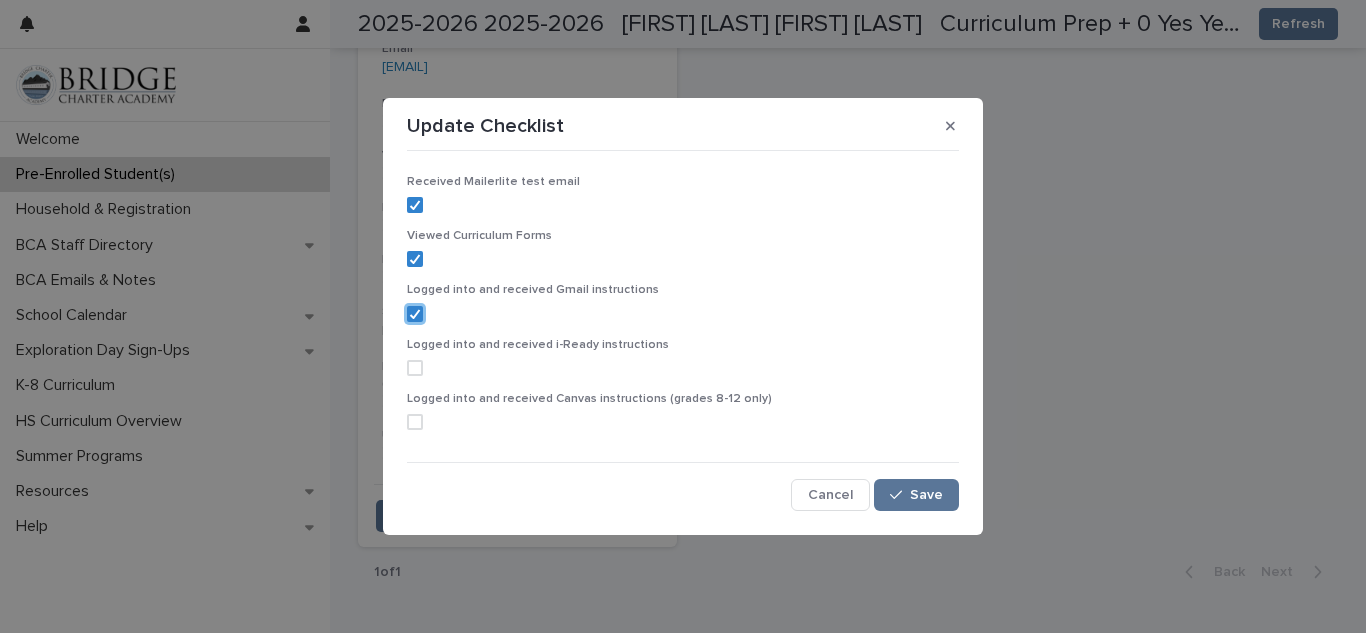 click on "Logged into and received i-Ready instructions" at bounding box center [683, 365] 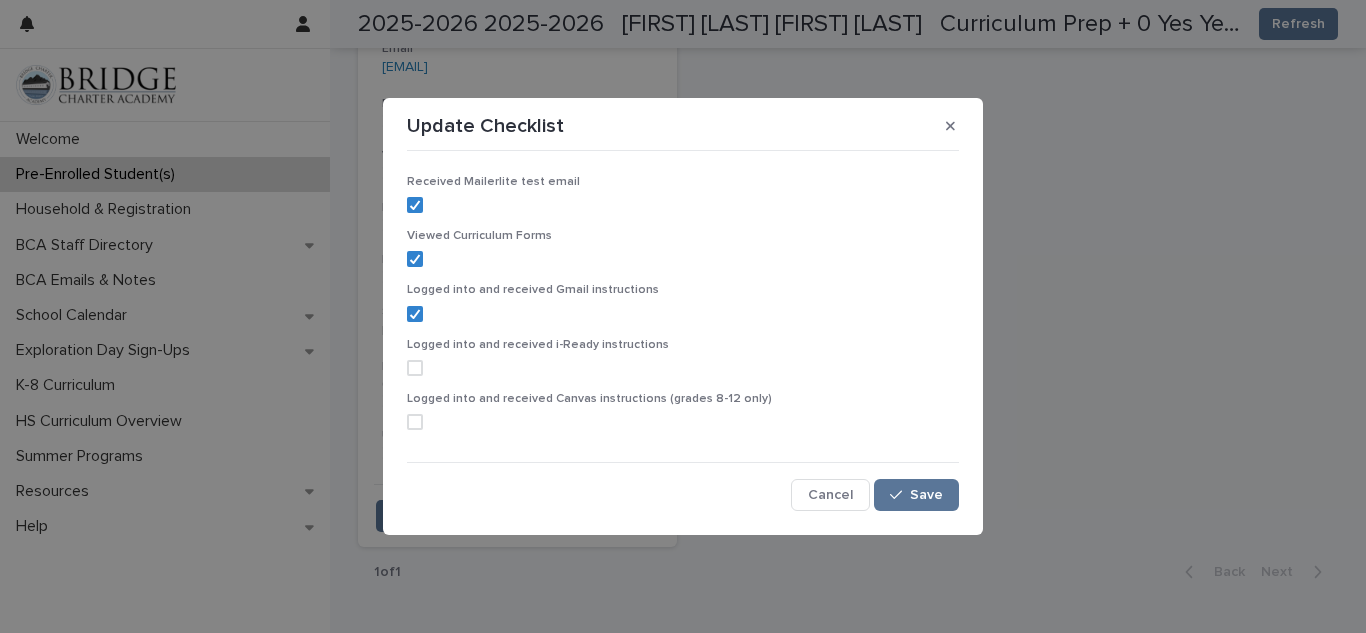 click at bounding box center (415, 368) 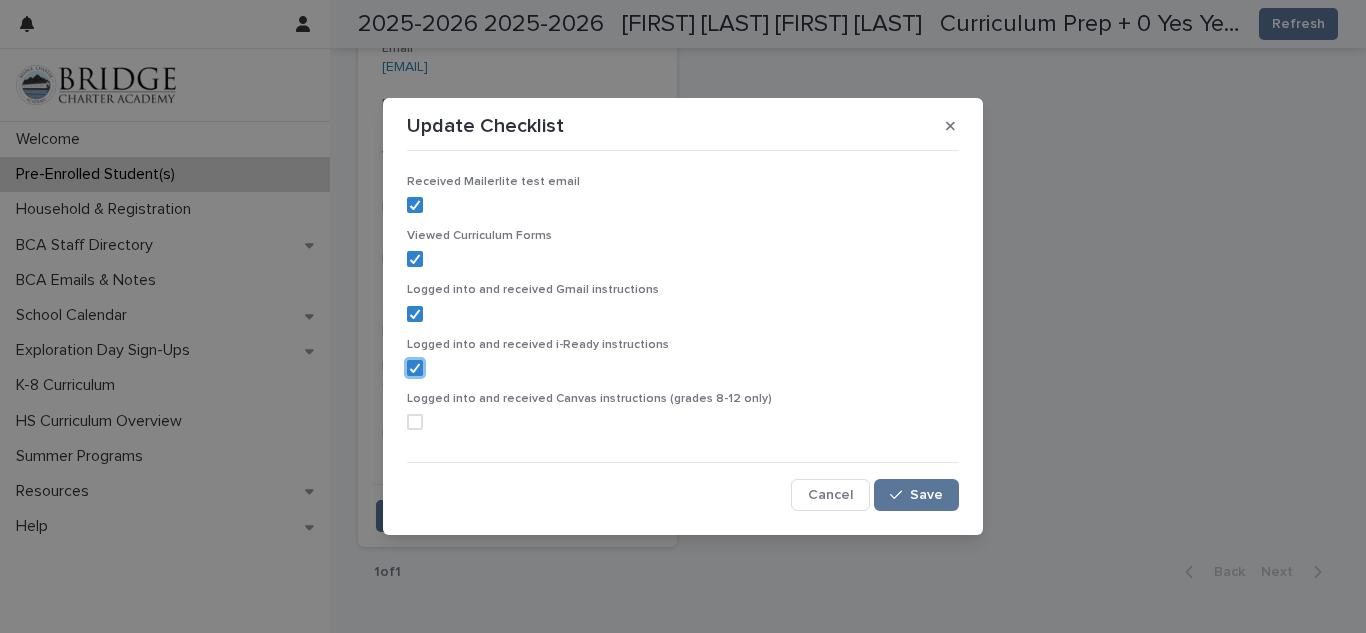 click at bounding box center [415, 422] 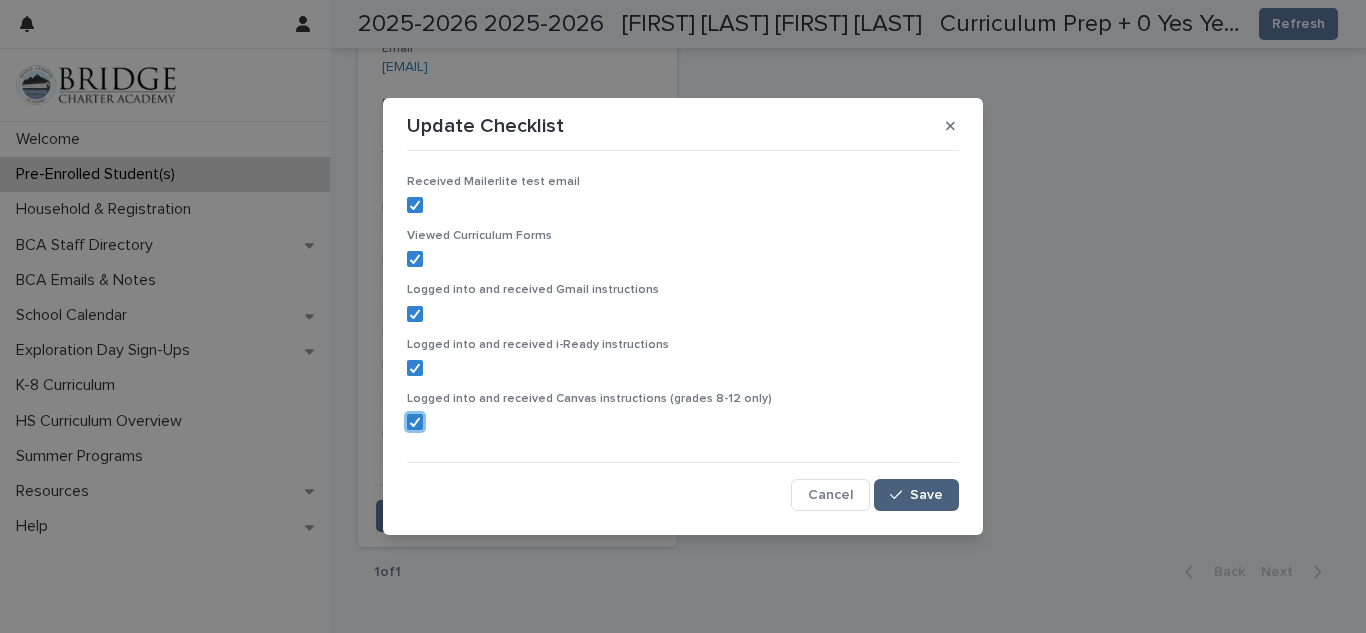 click on "Save" at bounding box center (926, 495) 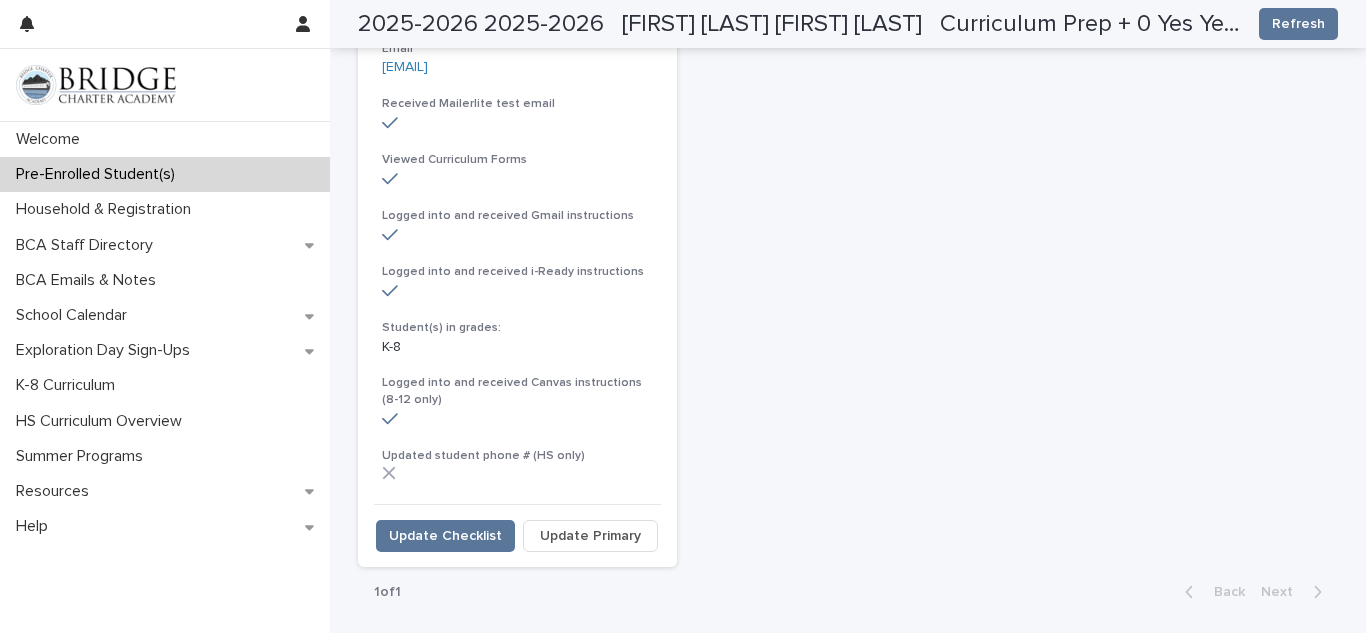 scroll, scrollTop: 522, scrollLeft: 0, axis: vertical 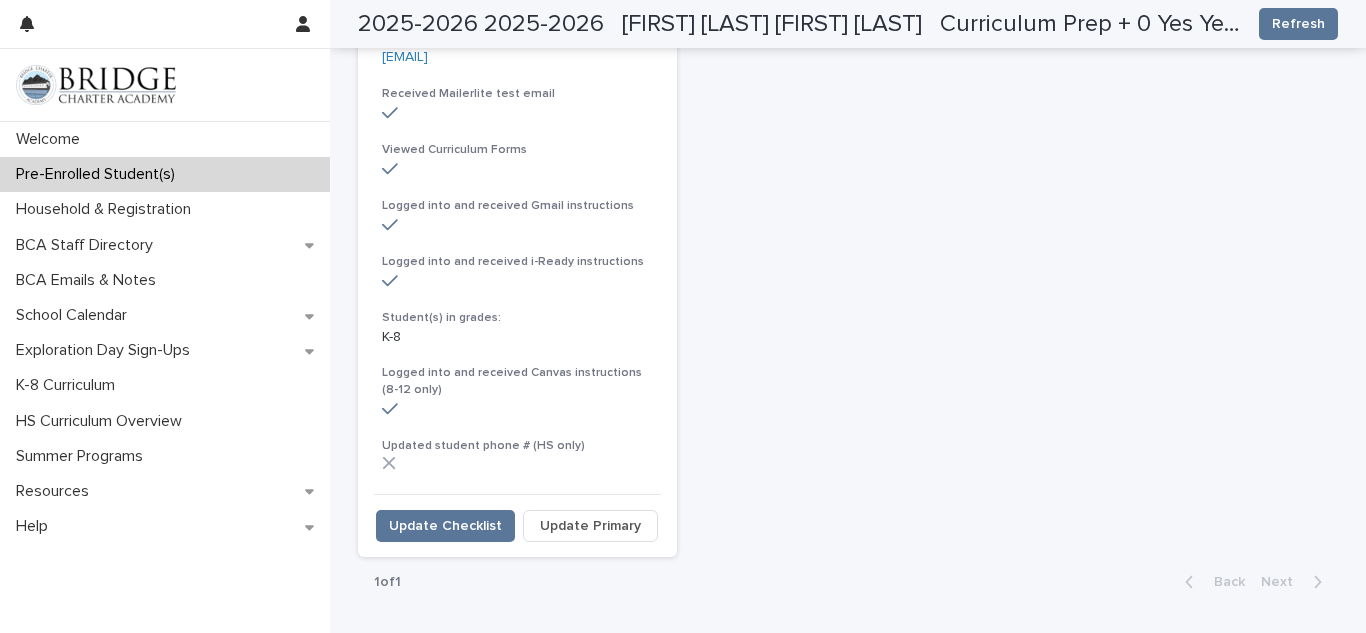 click on "[FIRST] [LAST] Relationship to Student Mother Phone [PHONE] Secondary Phone Permission to send texts Yes Email [EMAIL] Received Mailerlite test email Viewed Curriculum Forms Logged into and received Gmail instructions Logged into and received i-Ready instructions Student(s) in grades: K-8 Logged into and received Canvas instructions (8-12 only) Updated student phone # (HS only) Update Checklist Update Primary" at bounding box center (848, 159) 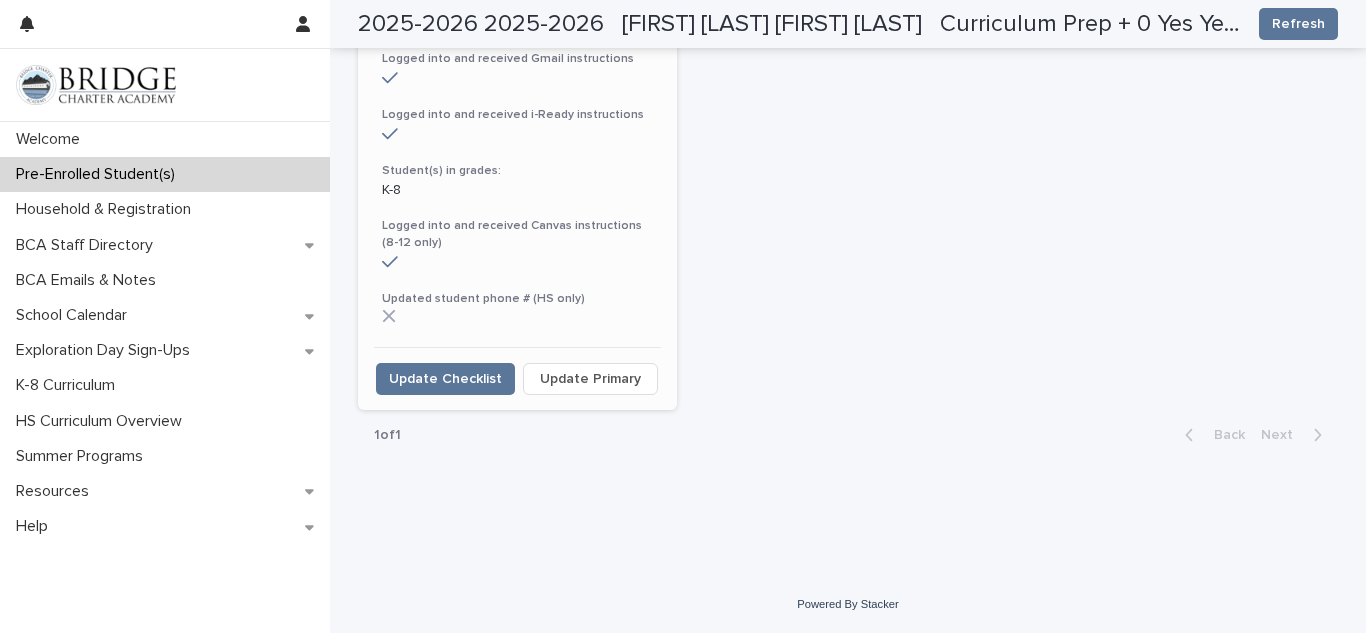 scroll, scrollTop: 0, scrollLeft: 0, axis: both 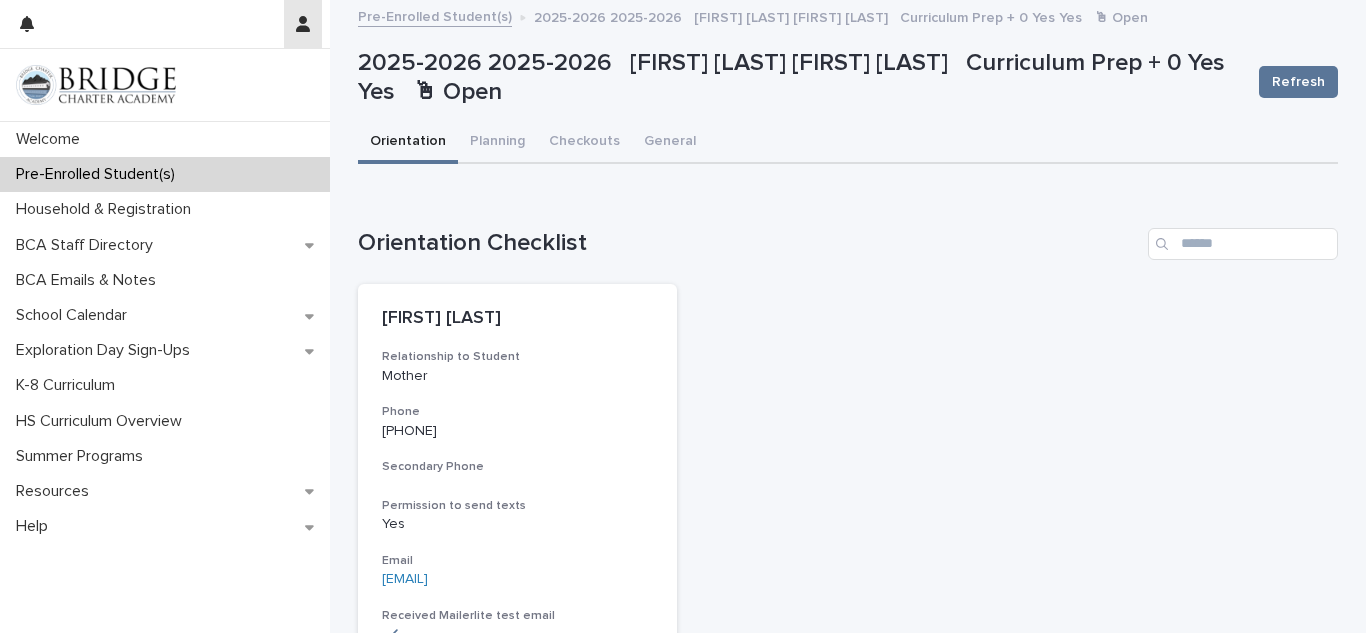 click 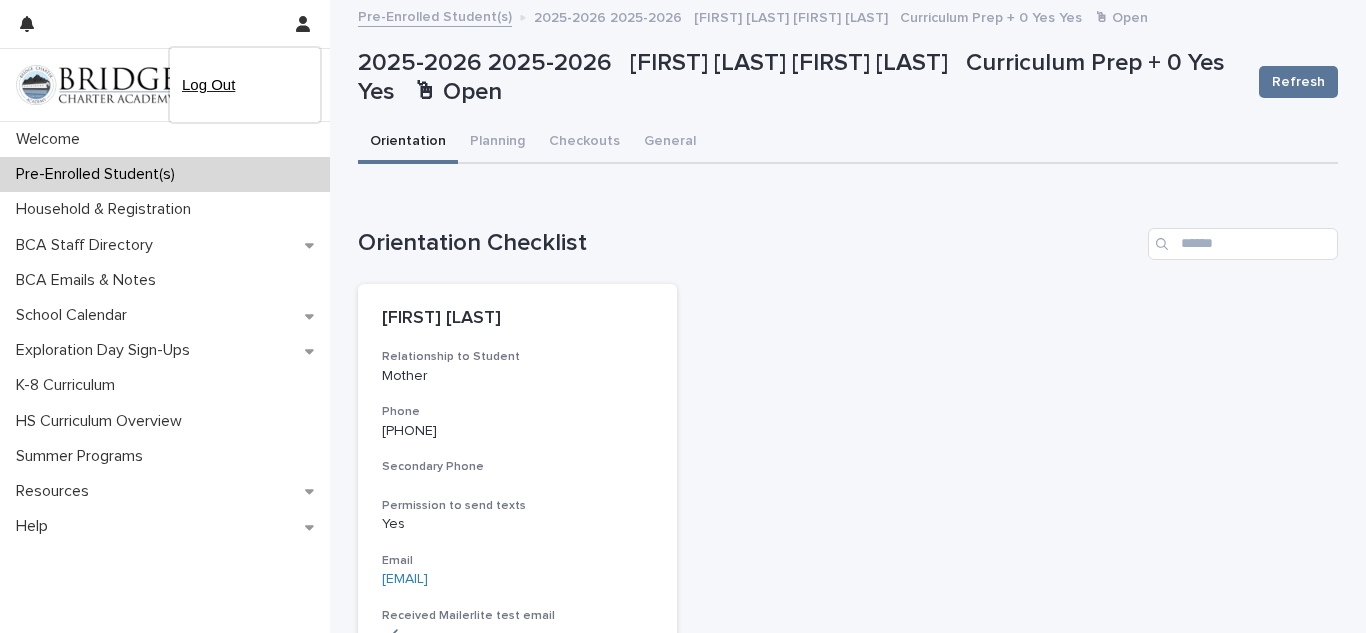 click on "Log Out" at bounding box center (245, 85) 